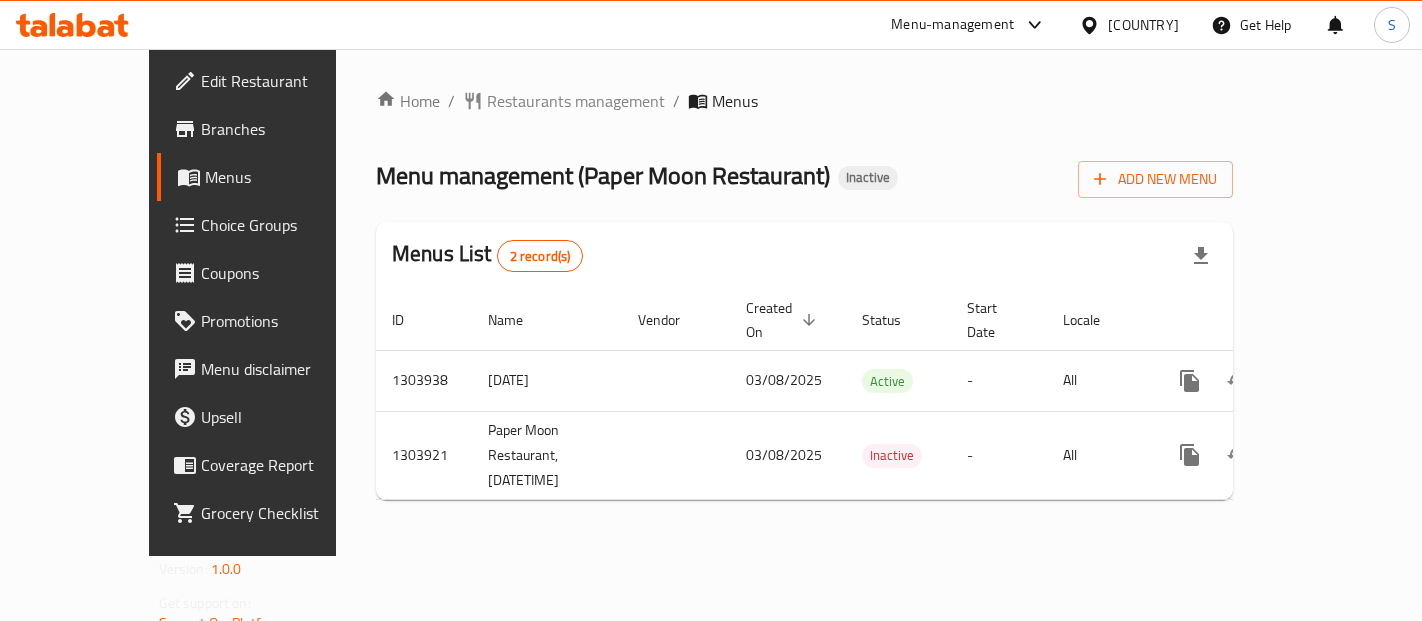 scroll, scrollTop: 0, scrollLeft: 0, axis: both 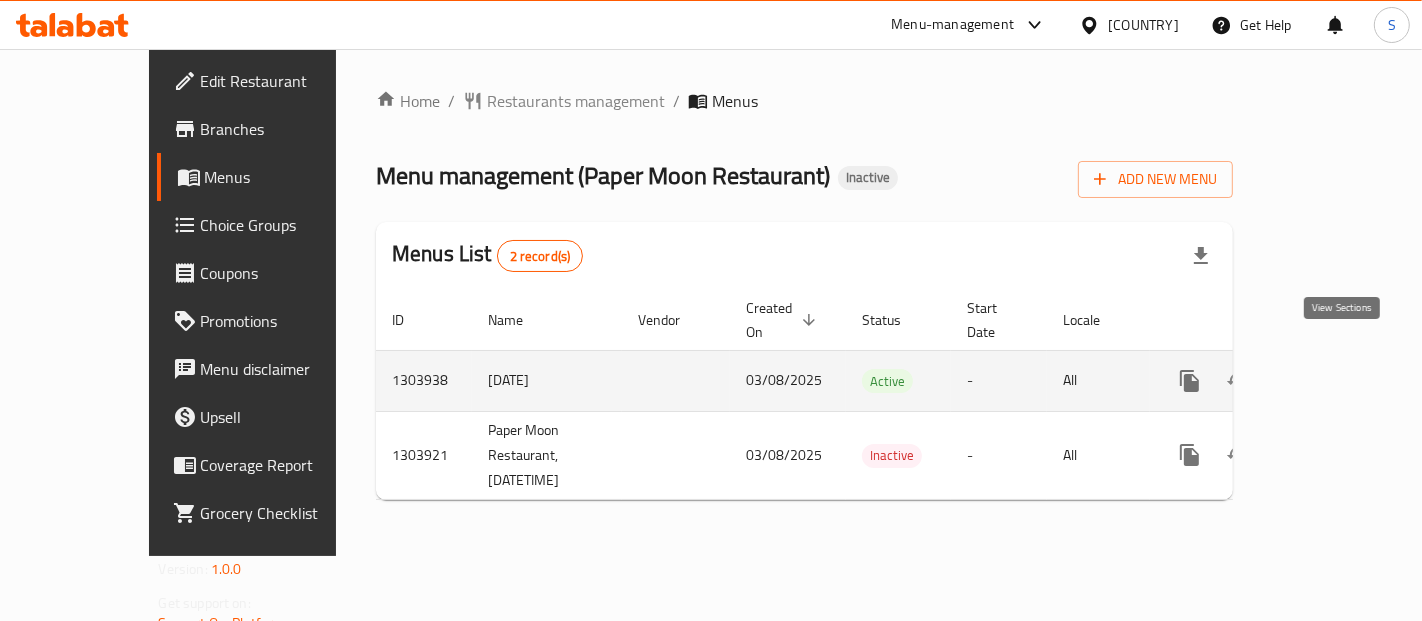 click 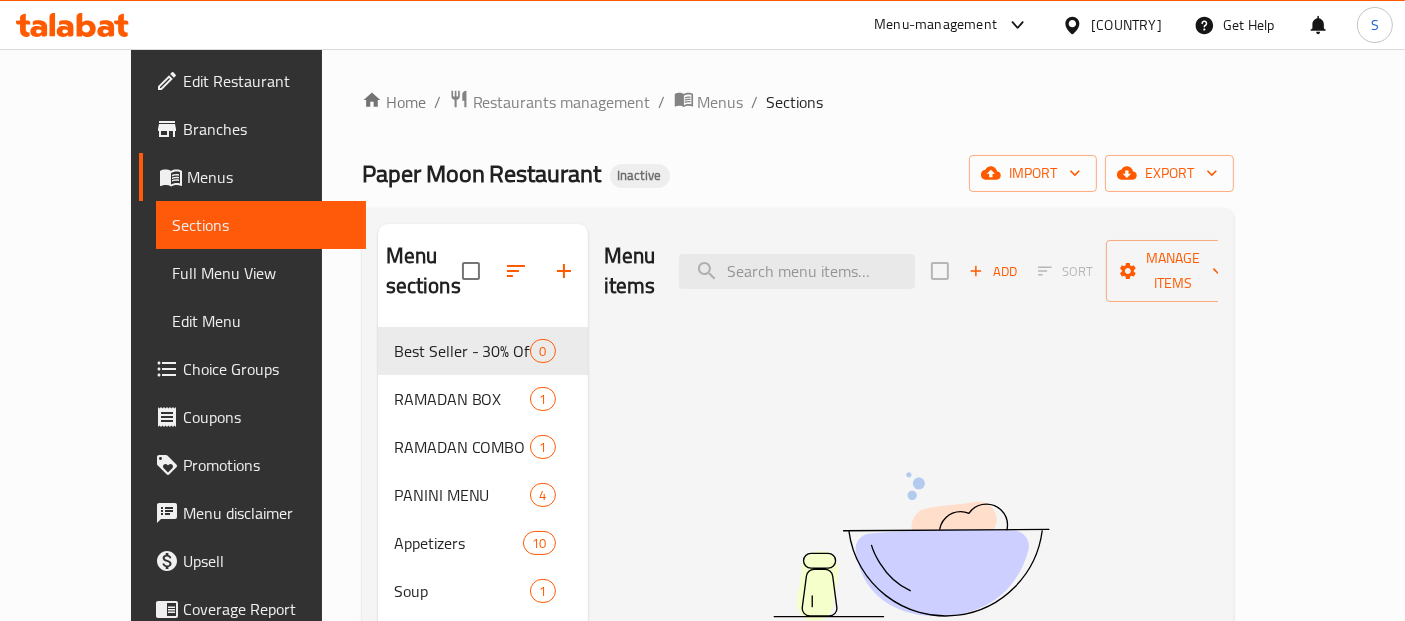 click on "Paper Moon Restaurant Inactive import export" at bounding box center [798, 173] 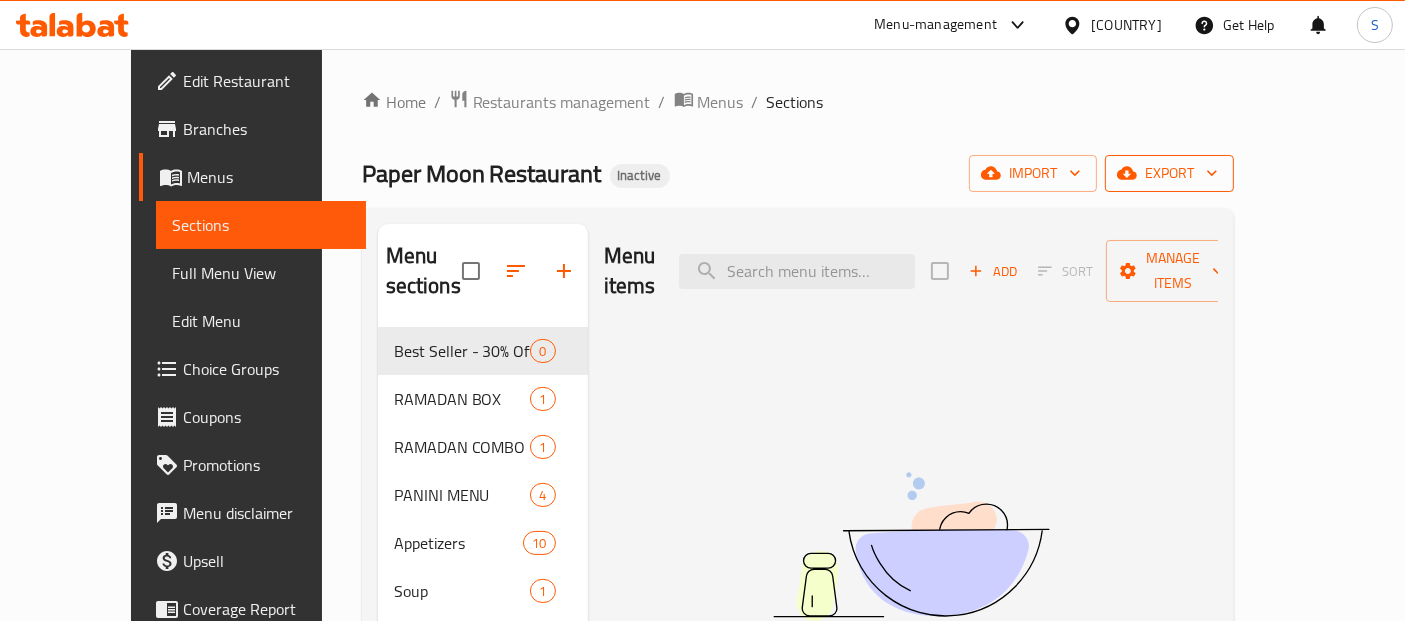 click on "export" at bounding box center (1169, 173) 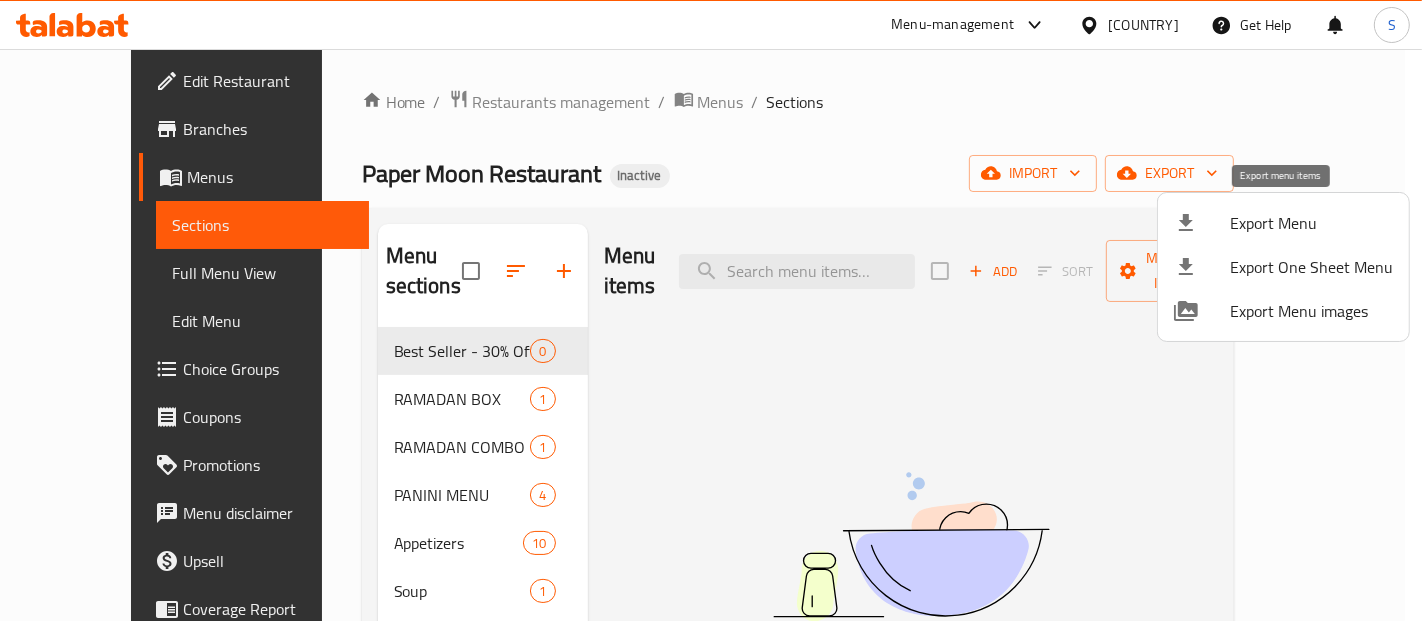 click on "Export Menu" at bounding box center [1311, 223] 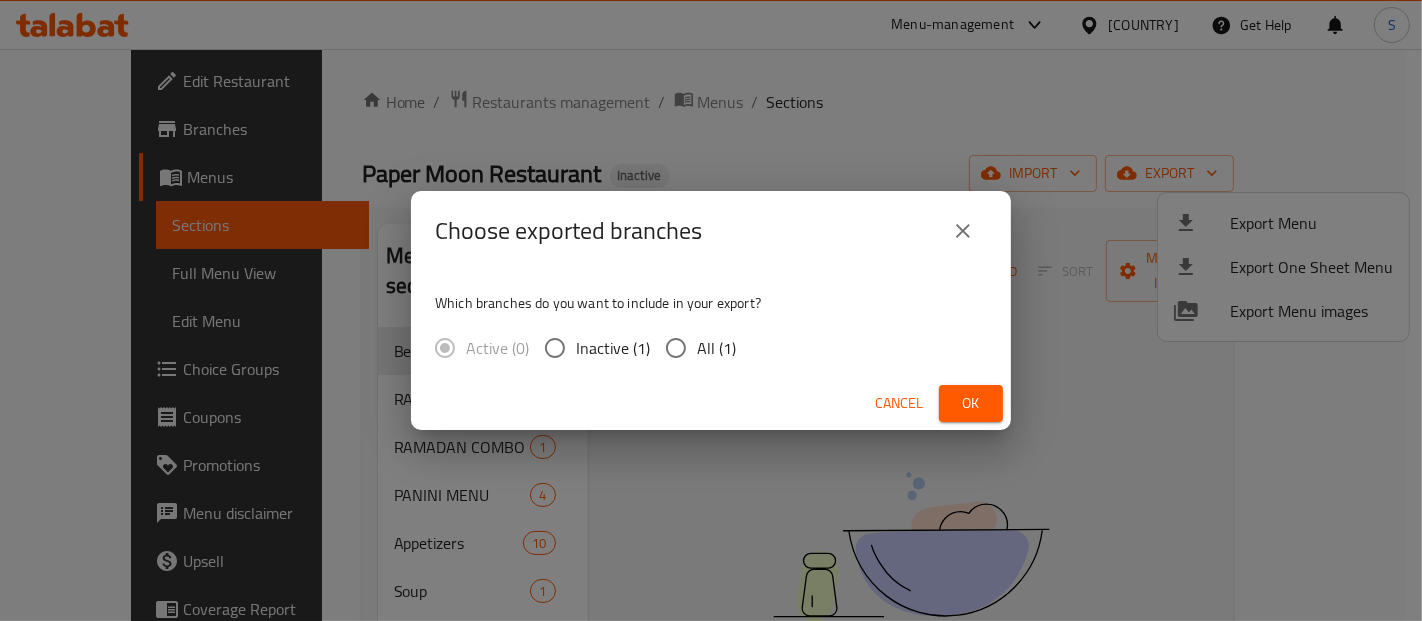 click on "All (1)" at bounding box center [695, 348] 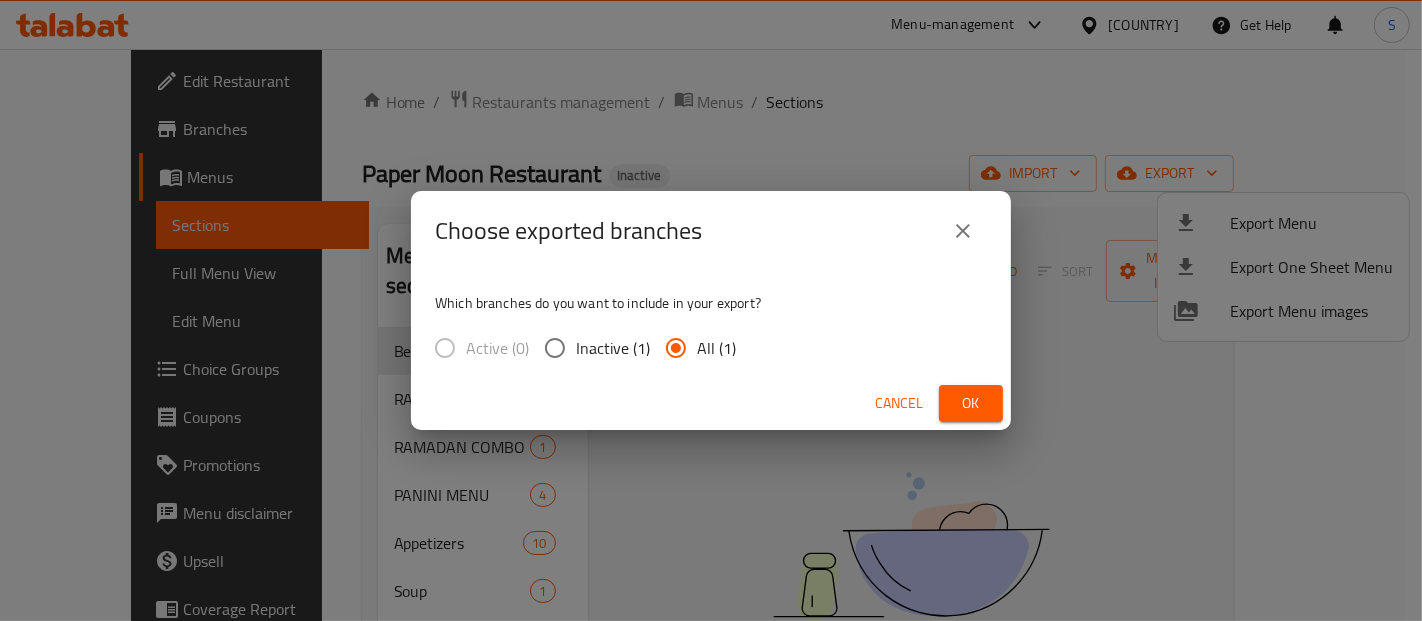 drag, startPoint x: 967, startPoint y: 383, endPoint x: 972, endPoint y: 407, distance: 24.5153 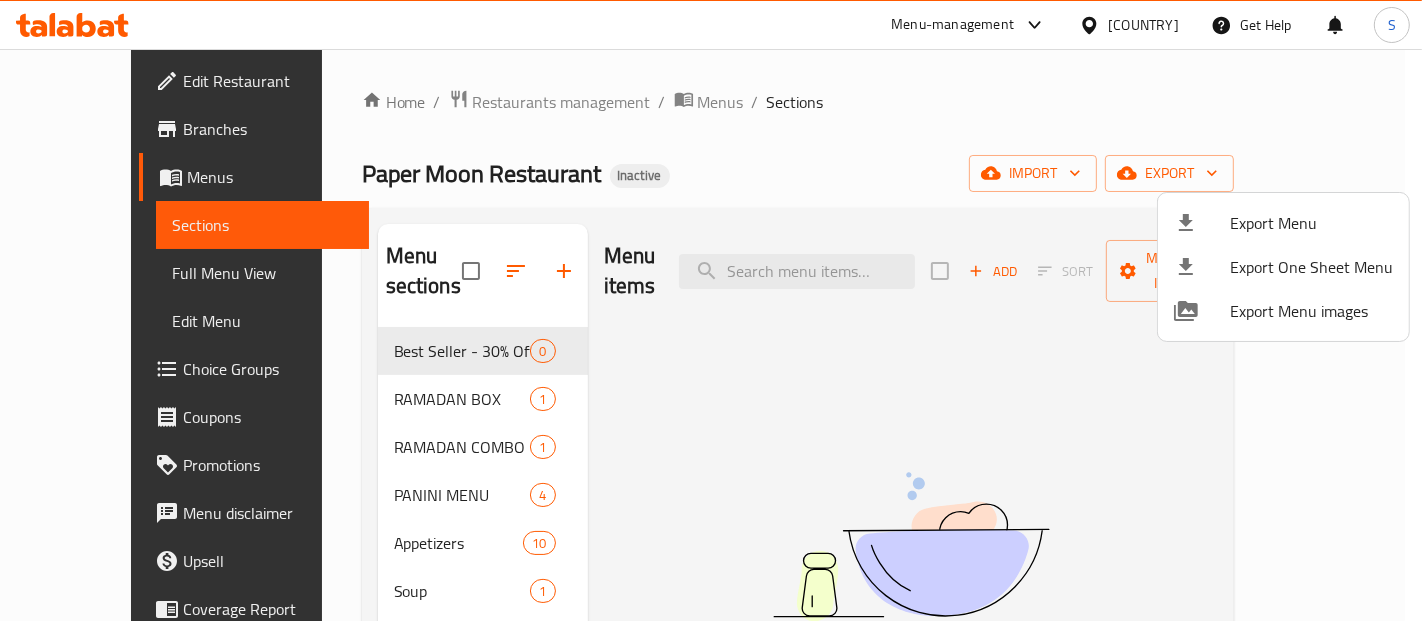 click at bounding box center [711, 310] 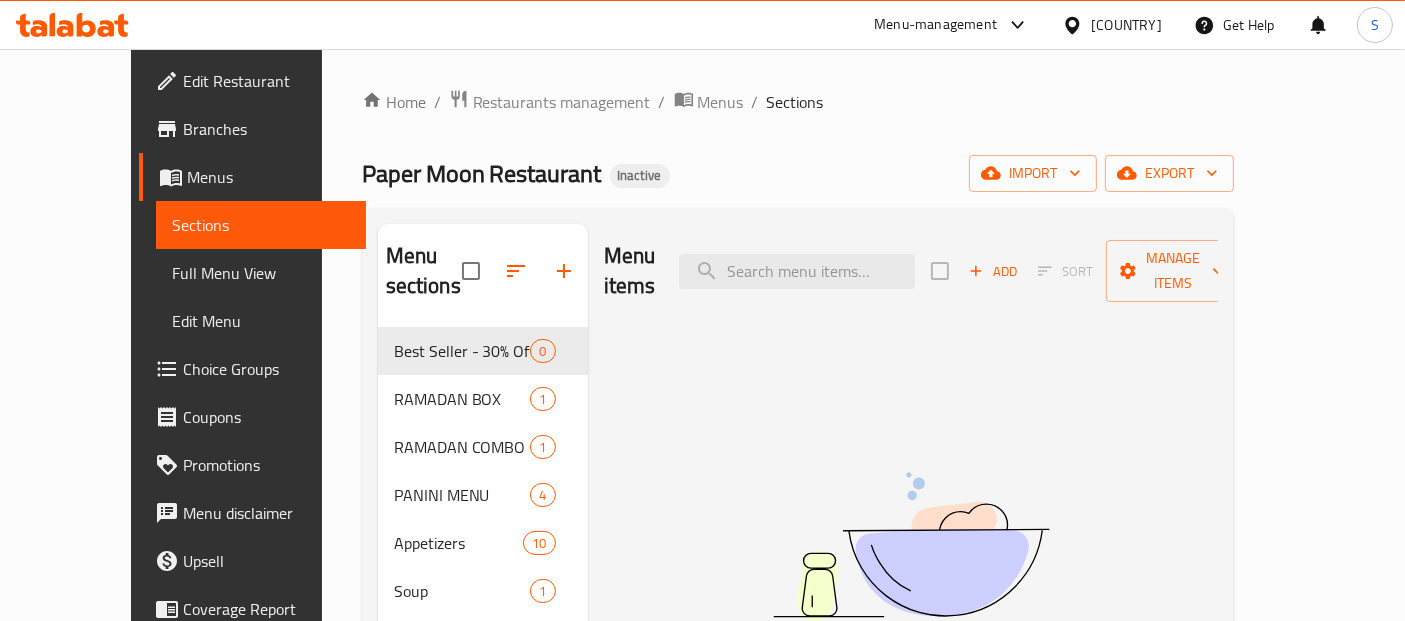 click on "Menus" at bounding box center [268, 177] 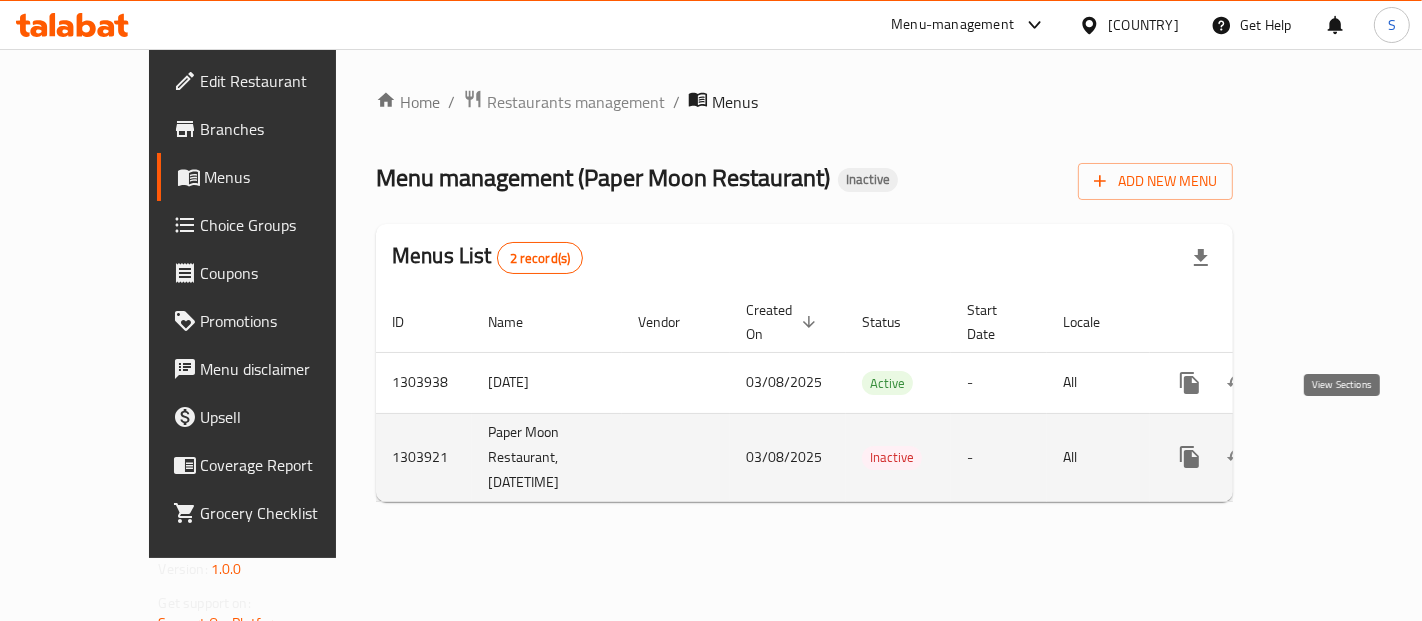 click 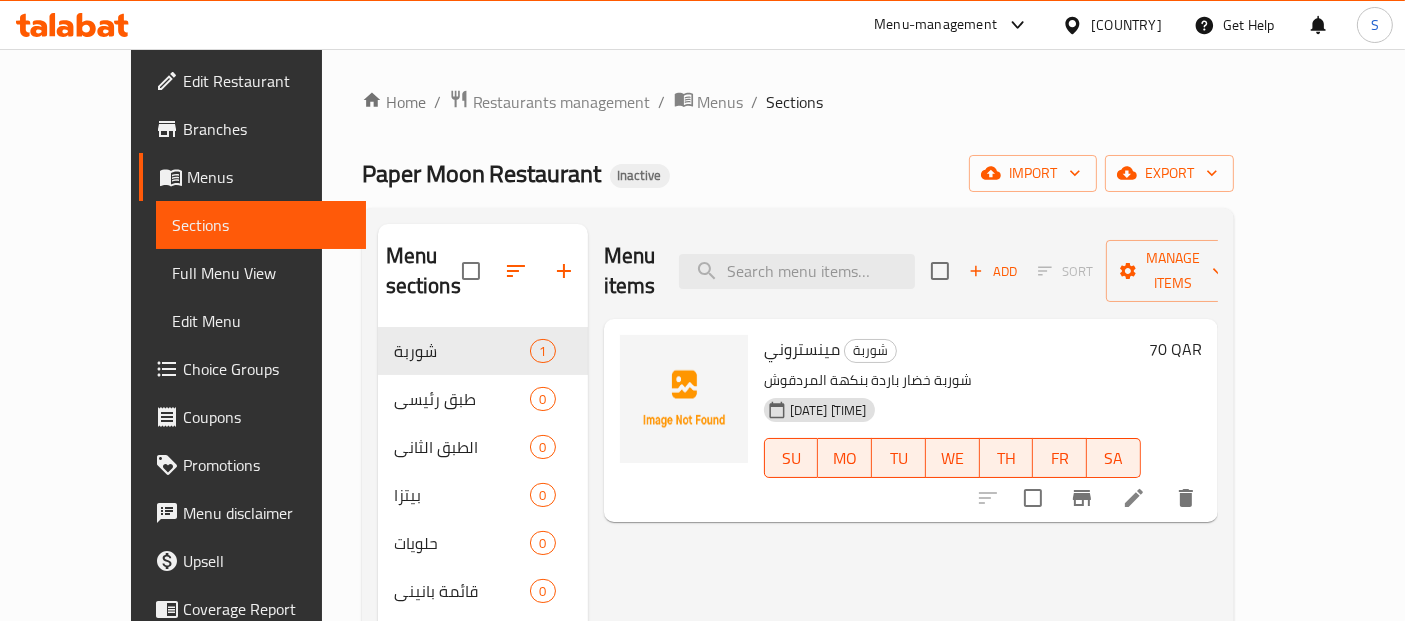 click on "Sections" at bounding box center (261, 225) 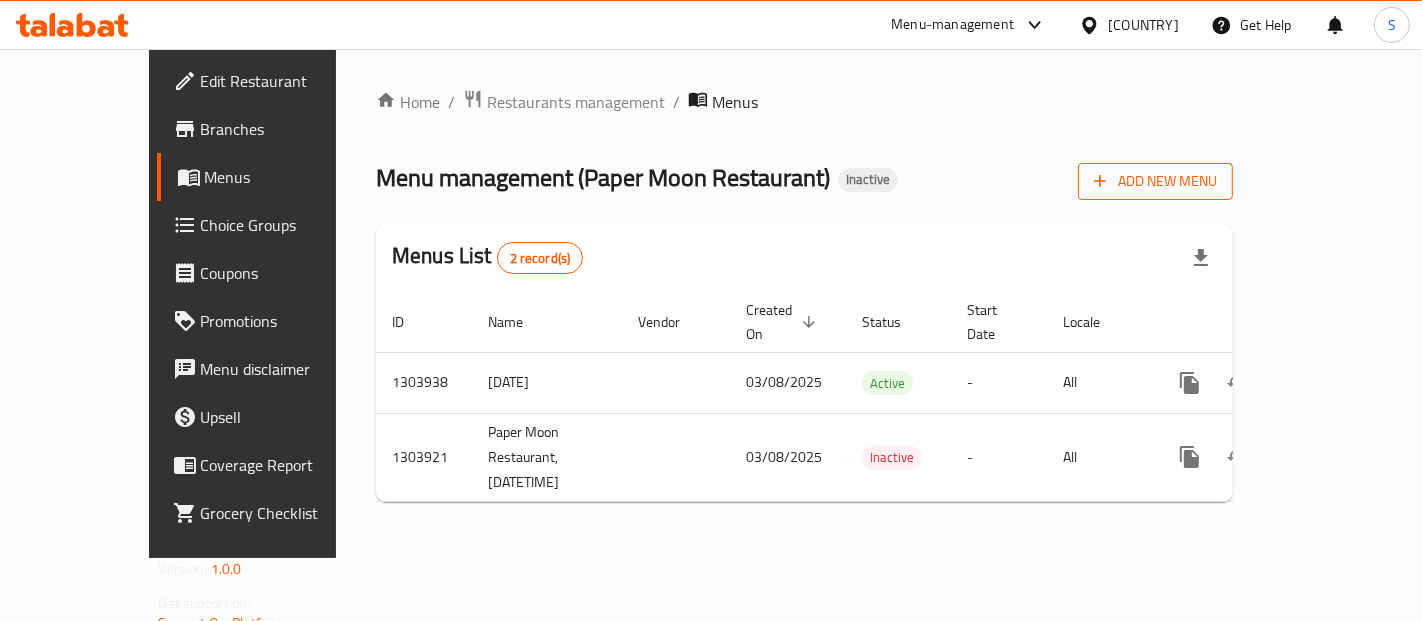 click on "Add New Menu" at bounding box center [1155, 181] 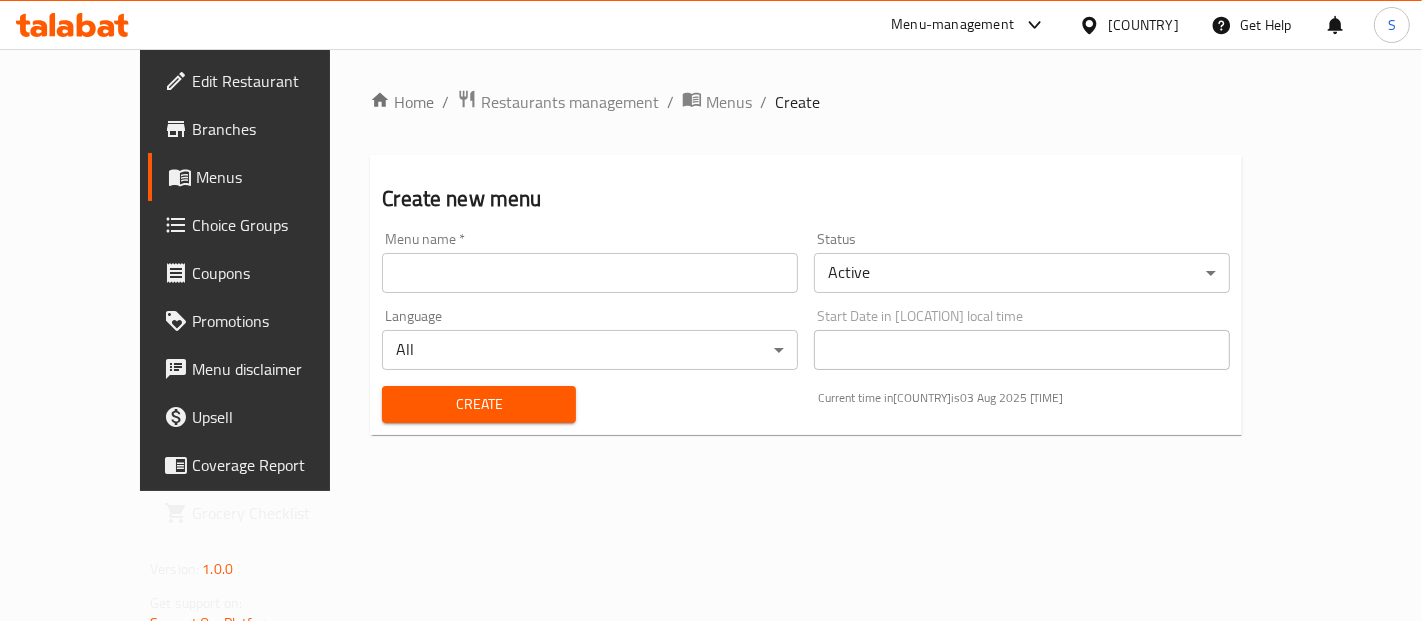 click at bounding box center [590, 273] 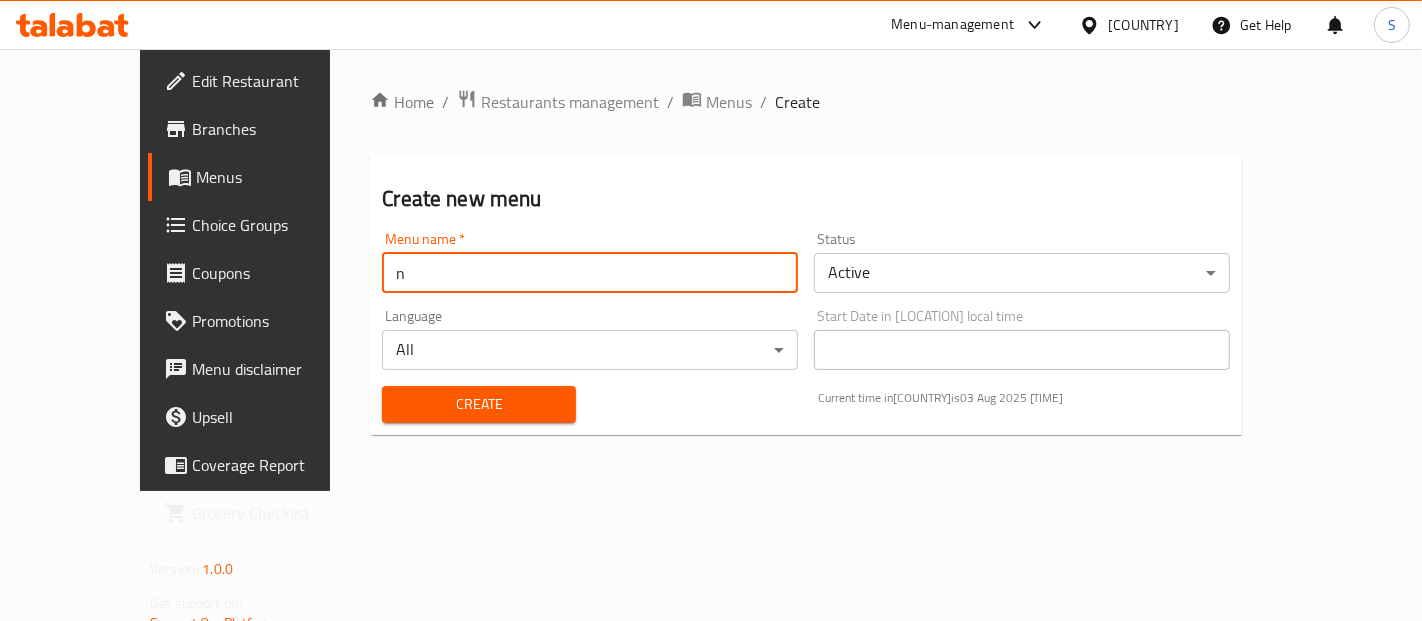 type on "n" 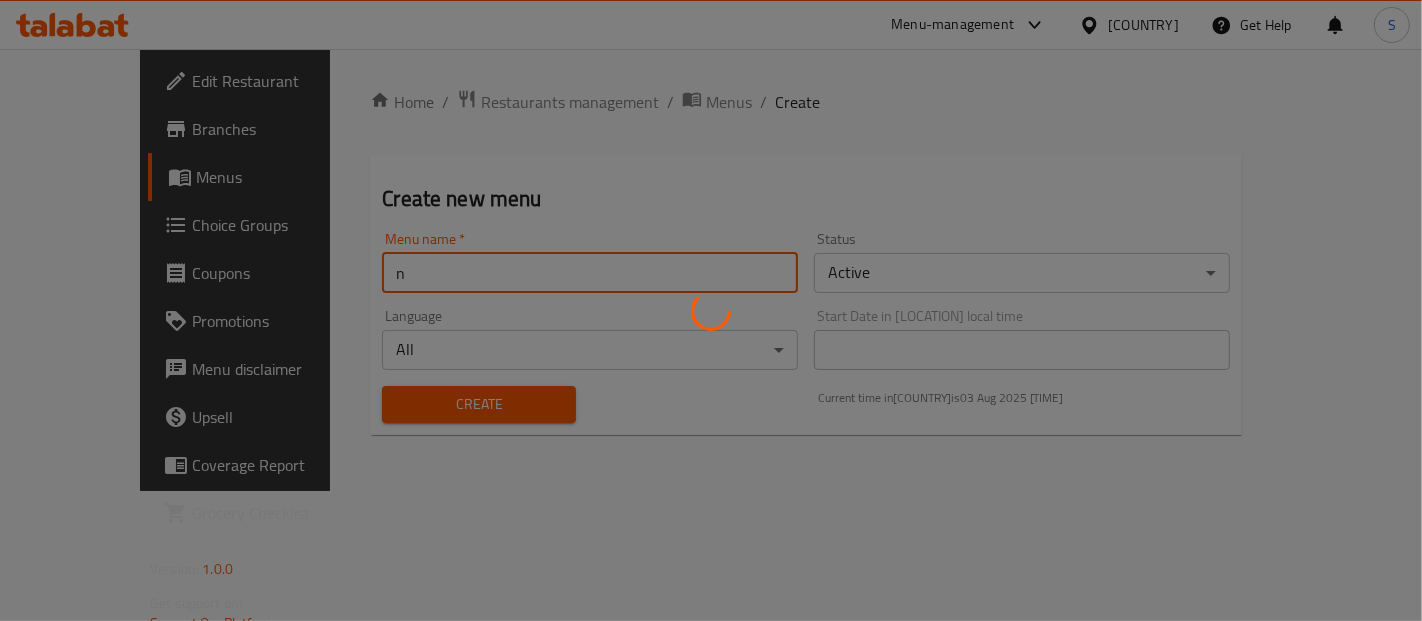 type 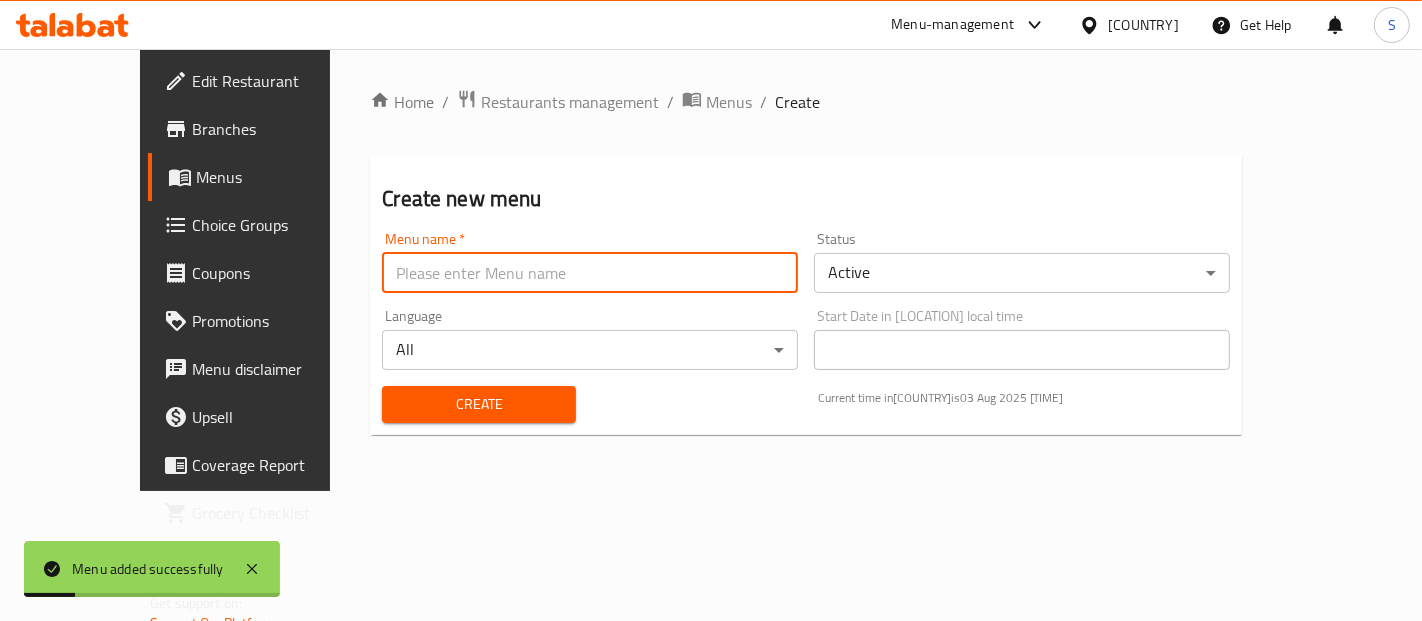 click on "Menus" at bounding box center (278, 177) 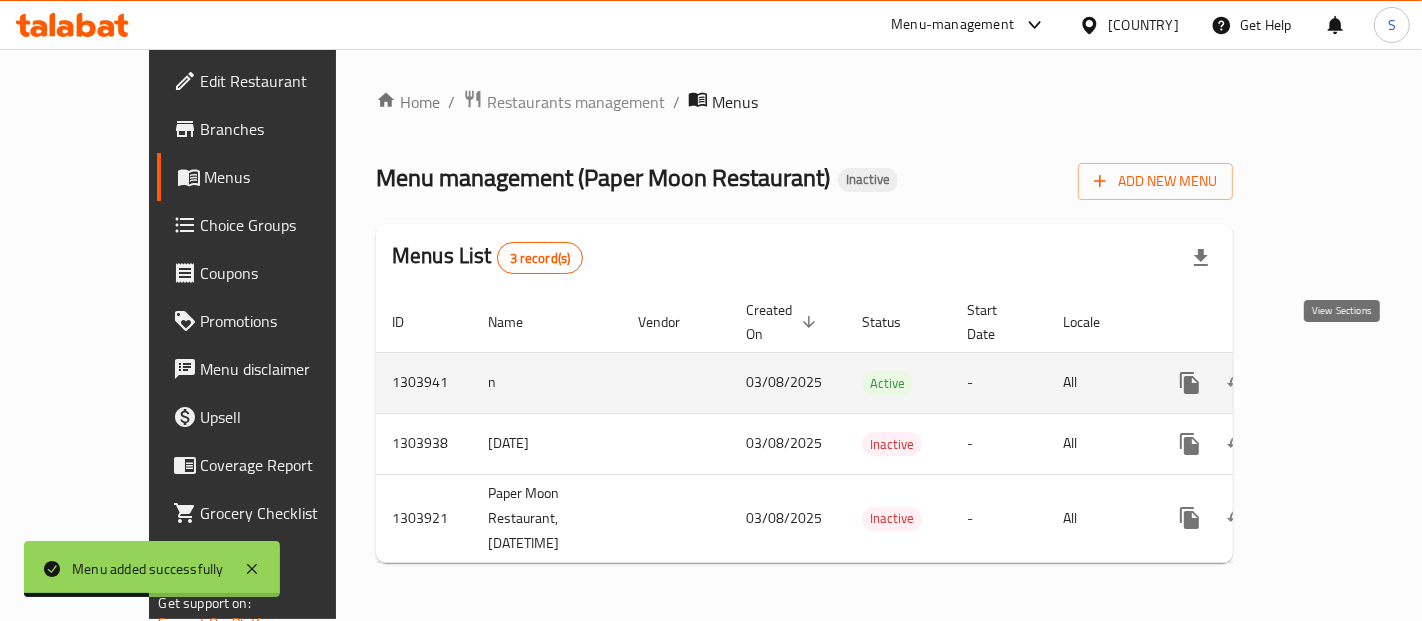 click 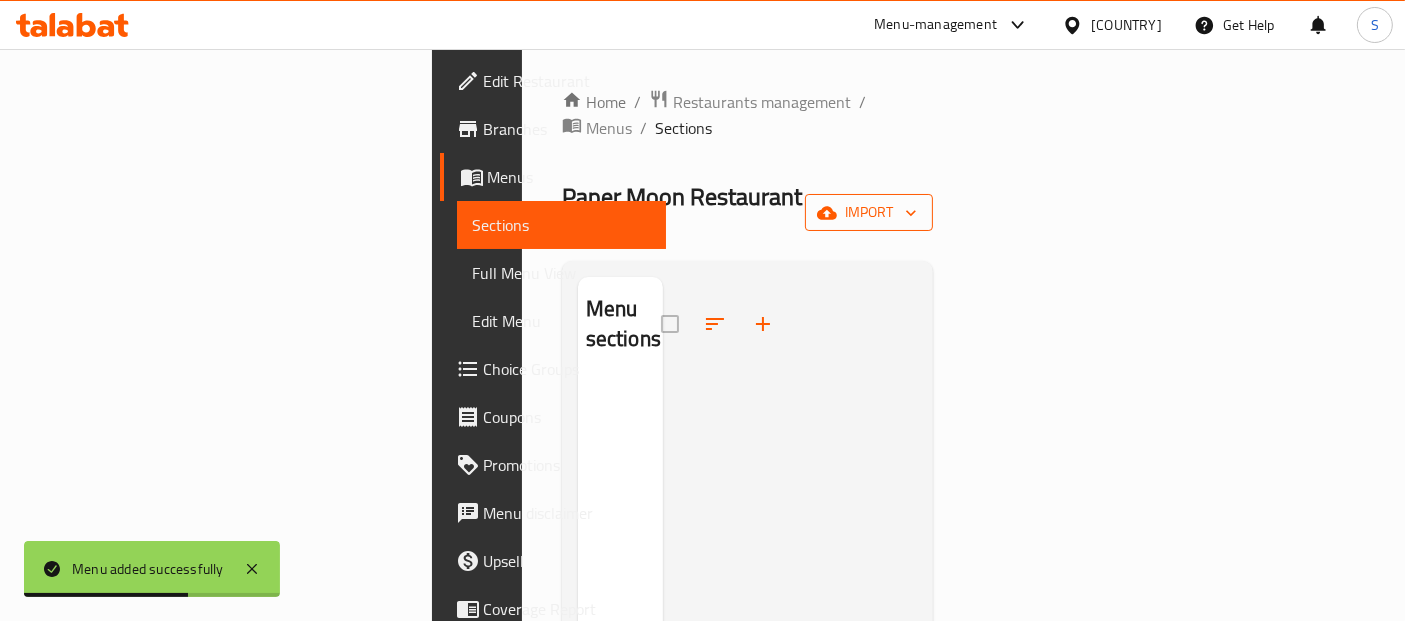 click on "import" at bounding box center [869, 212] 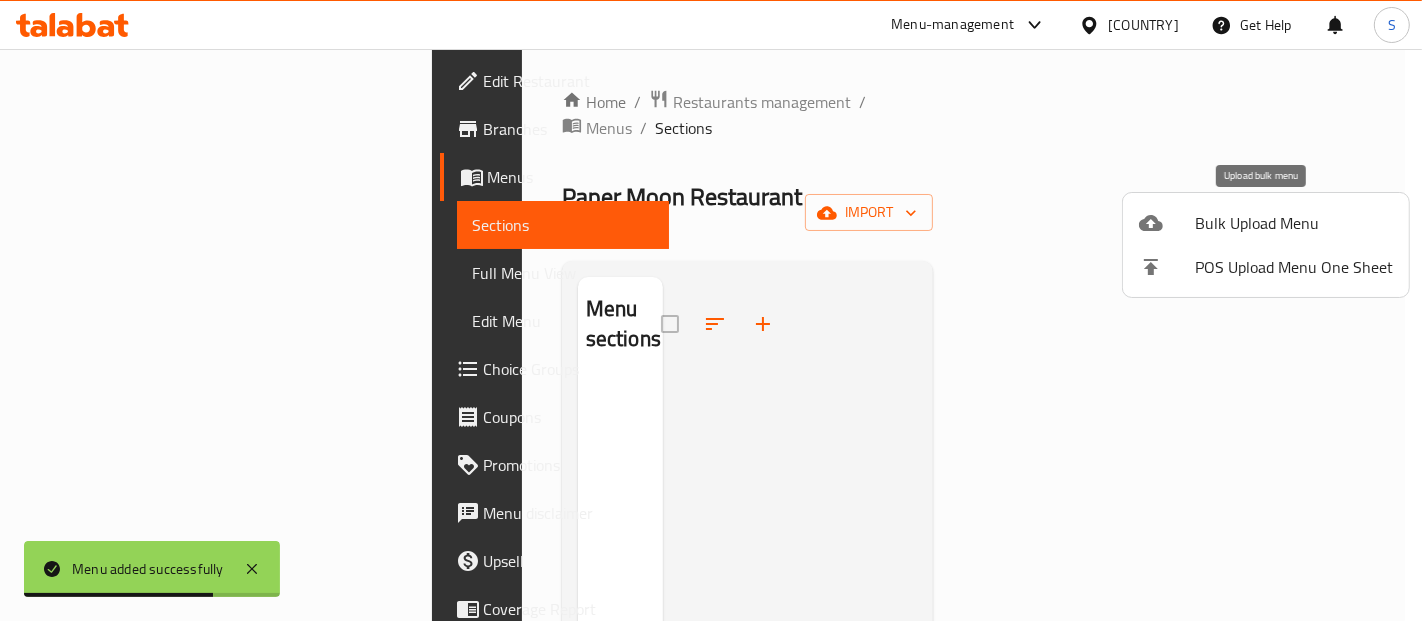 click on "Bulk Upload Menu" at bounding box center (1294, 223) 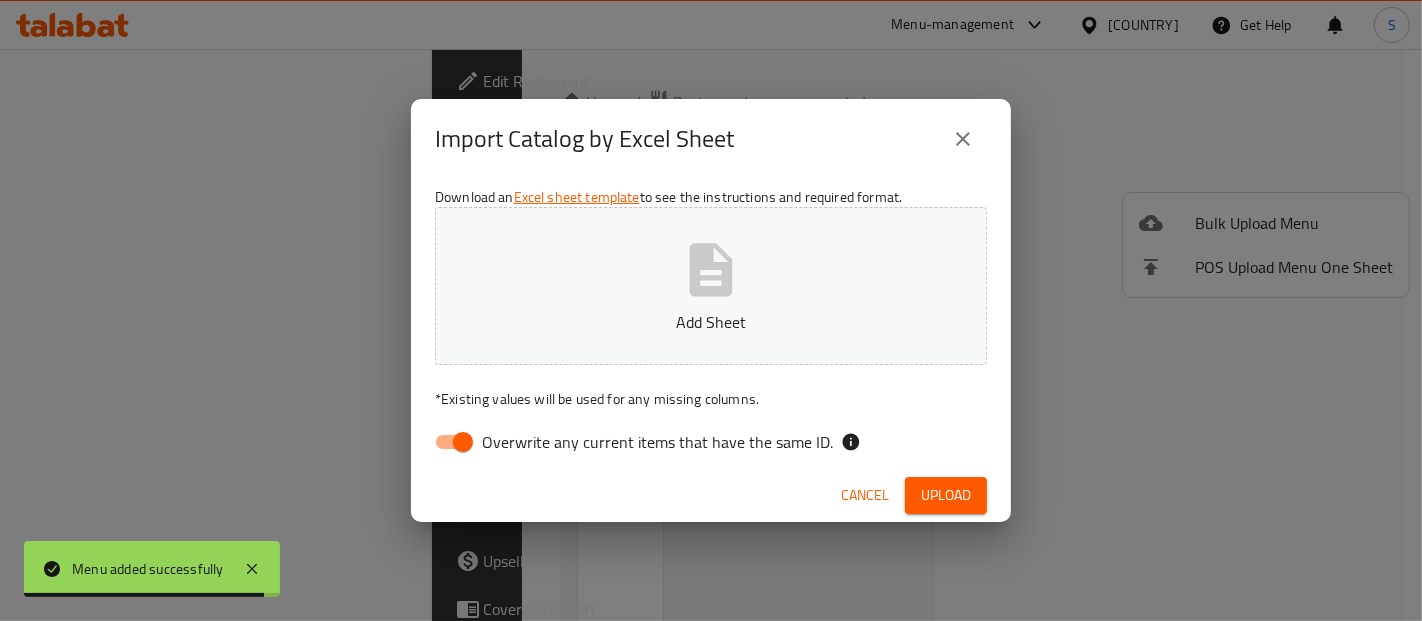 click on "Add Sheet" at bounding box center (711, 286) 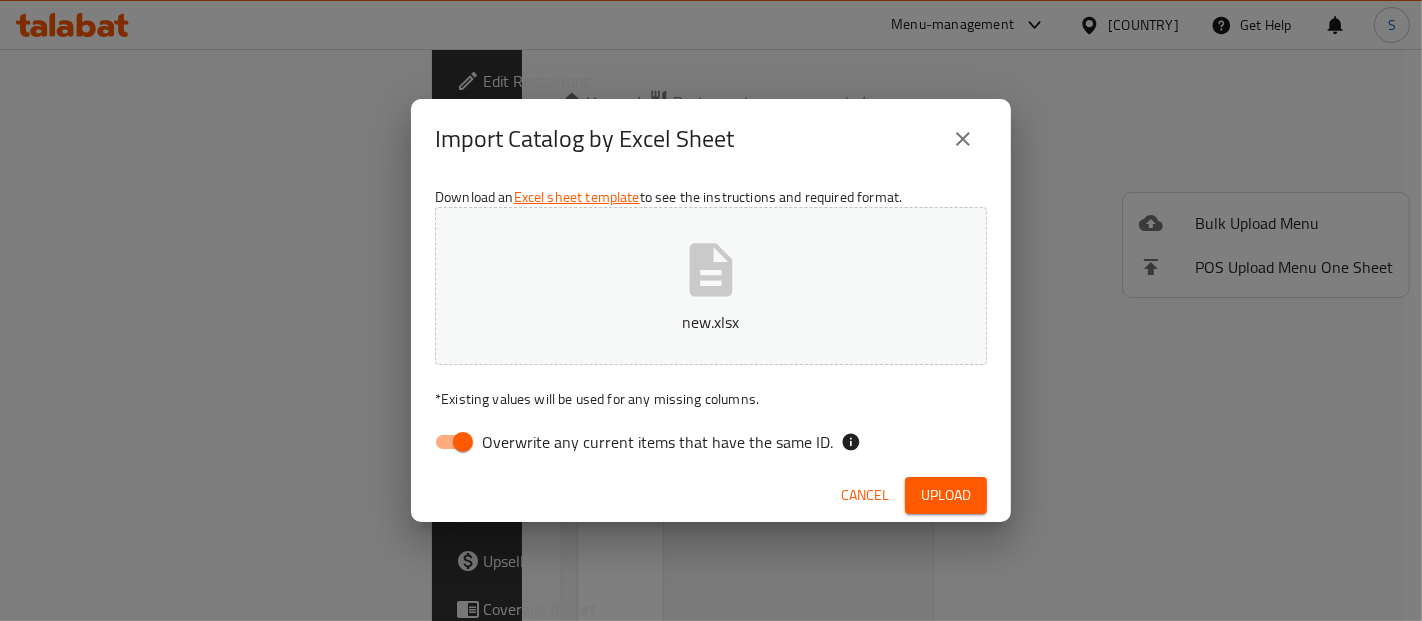click on "Overwrite any current items that have the same ID." at bounding box center [463, 442] 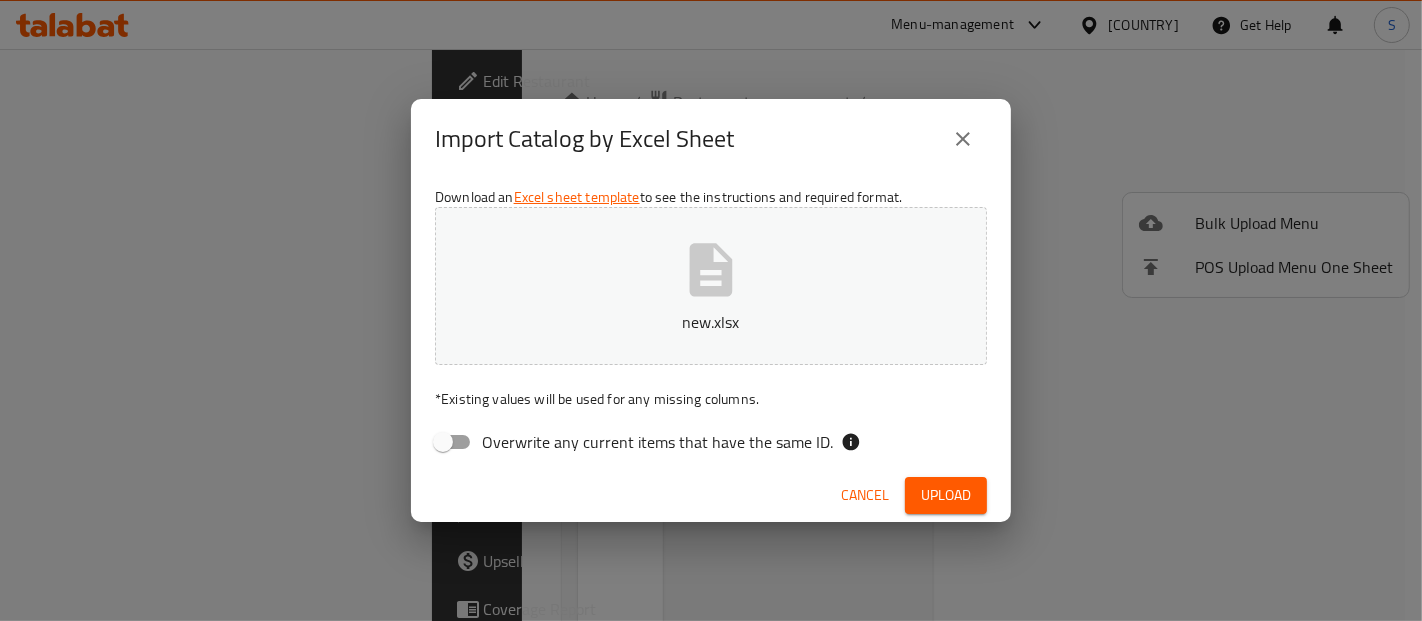 click on "Upload" at bounding box center (946, 495) 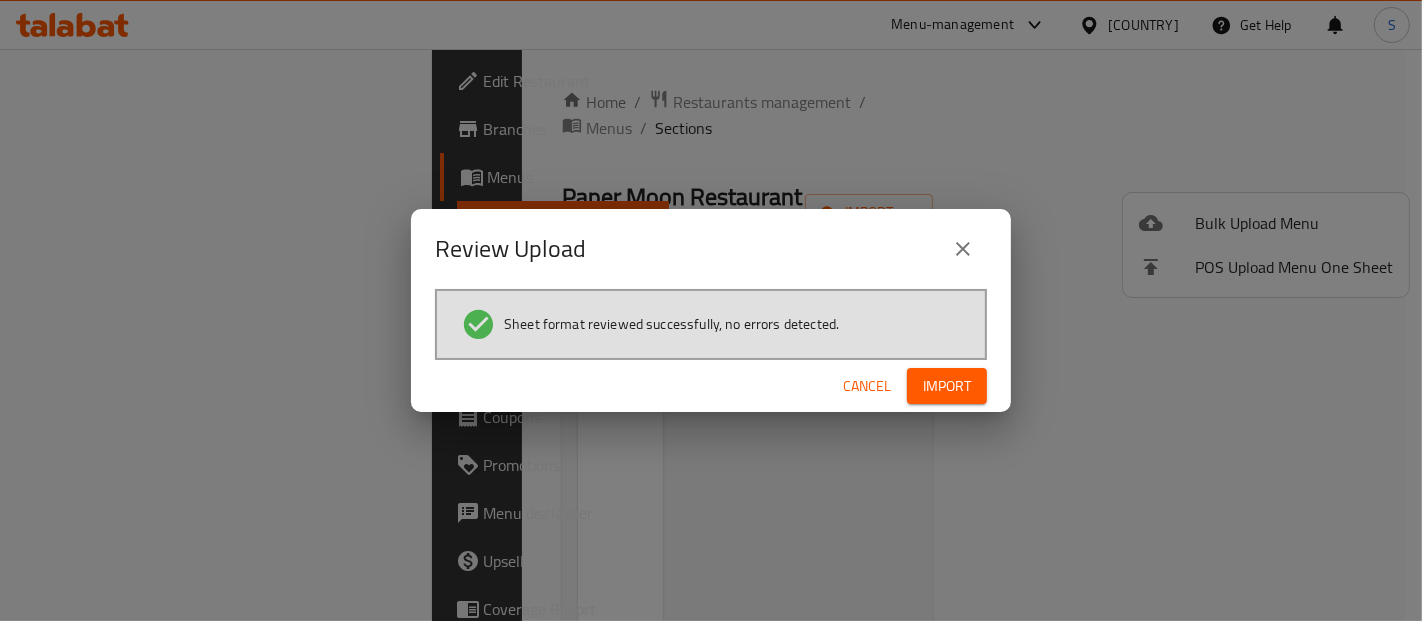 click on "Import" at bounding box center (947, 386) 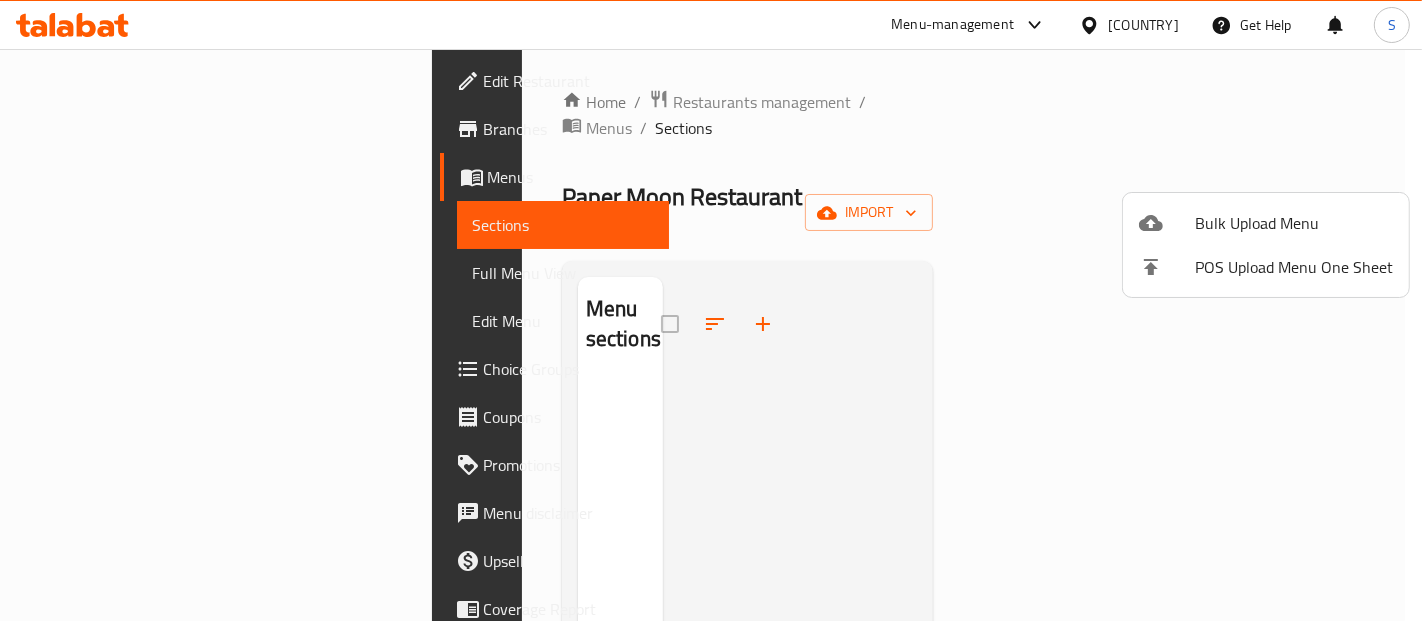 click at bounding box center (711, 310) 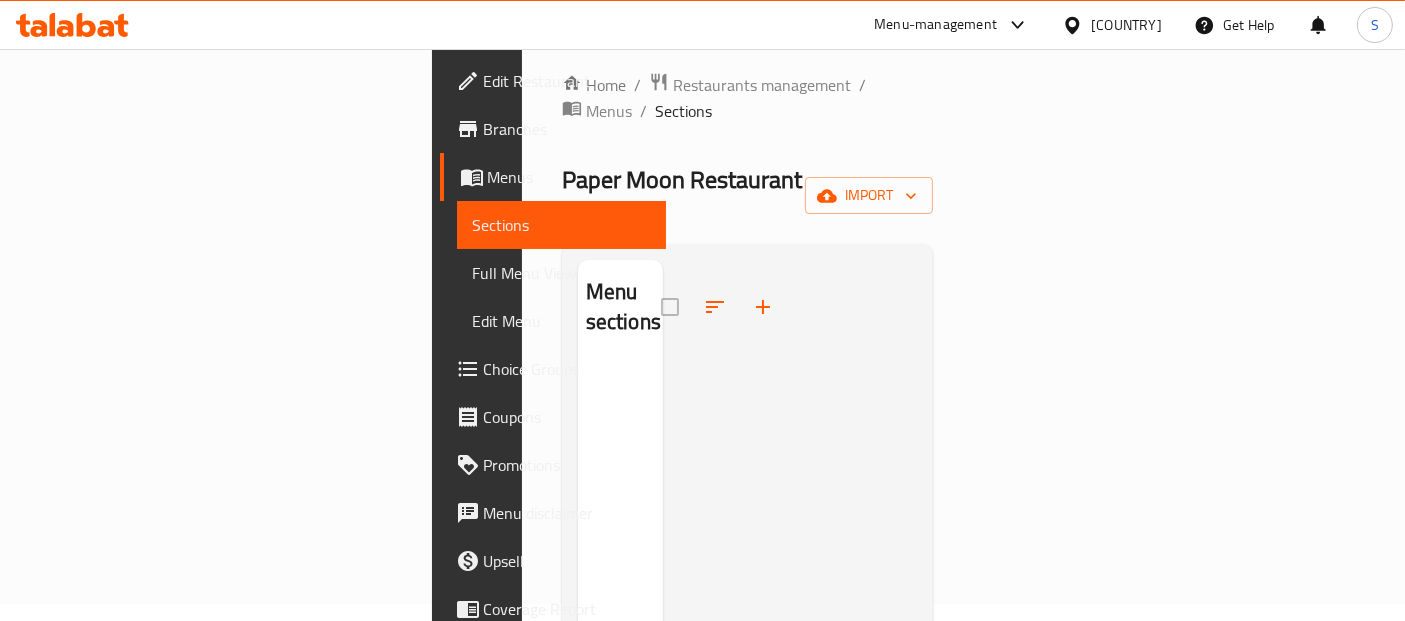 scroll, scrollTop: 0, scrollLeft: 0, axis: both 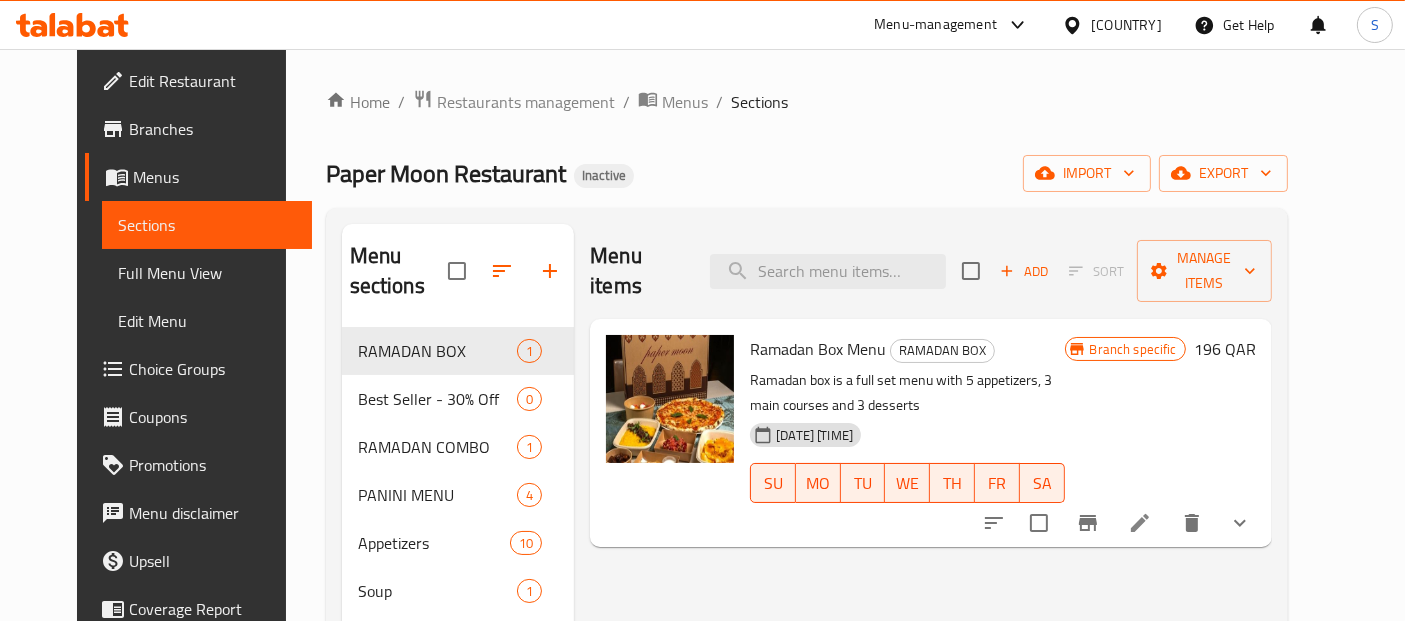 click on "Home / Restaurants management / Menus / Sections Paper Moon Restaurant Inactive import export Menu sections RAMADAN BOX 1 Best Seller - 30% Off 0 RAMADAN COMBO 1 PANINI MENU 4 Appetizers 10 Soup 1 Pasta 9 Light Proposals 6 Main Courses 10 Pizzas 13 Desserts 5 Menu items Add Sort Manage items Ramadan Box Menu   RAMADAN BOX Ramadan box is a full set menu with 5 appetizers, 3 main courses and 3 desserts 03-08-2025 02:10 PM SU MO TU WE TH FR SA Branch specific 196   QAR" at bounding box center [807, 484] 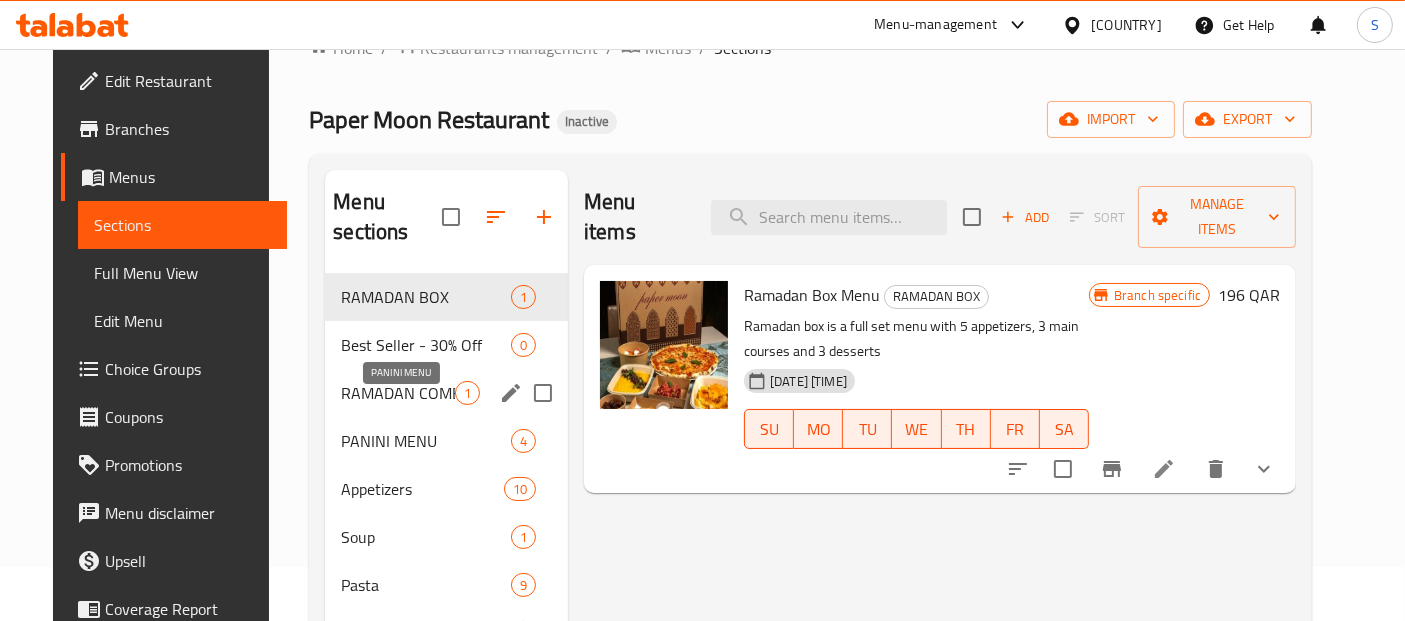 scroll, scrollTop: 0, scrollLeft: 0, axis: both 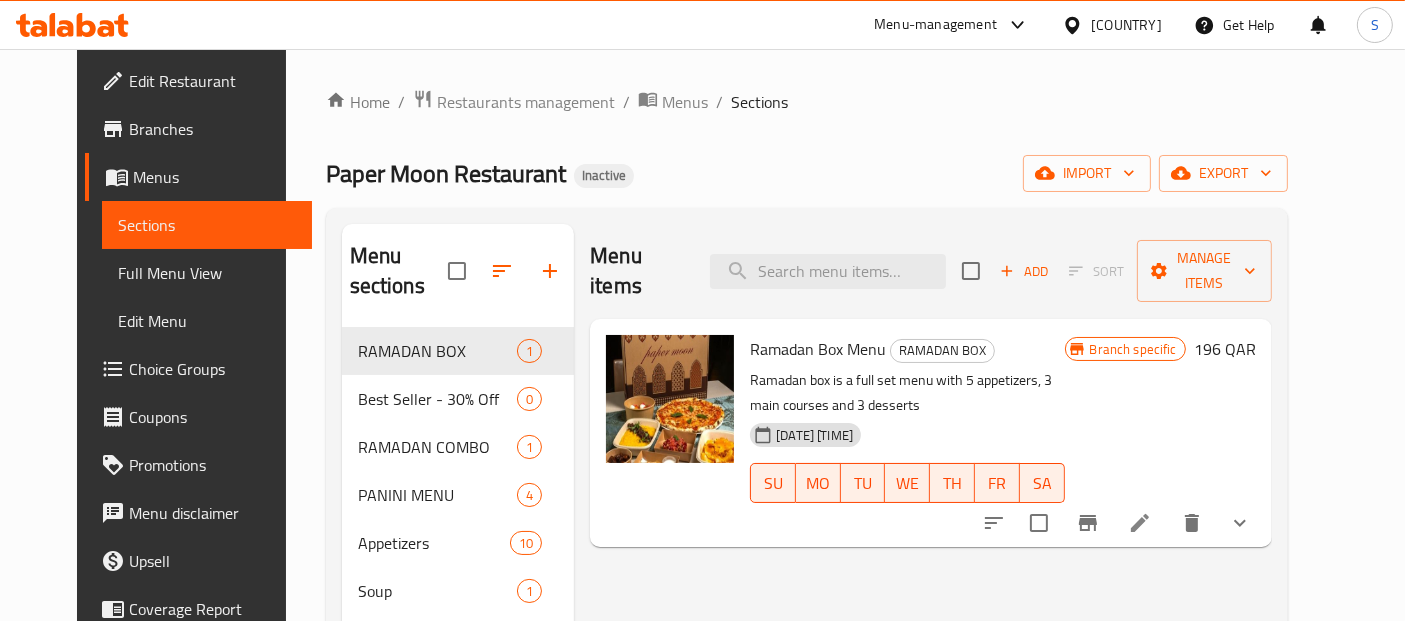 click on "Paper Moon Restaurant Inactive import export" at bounding box center (807, 173) 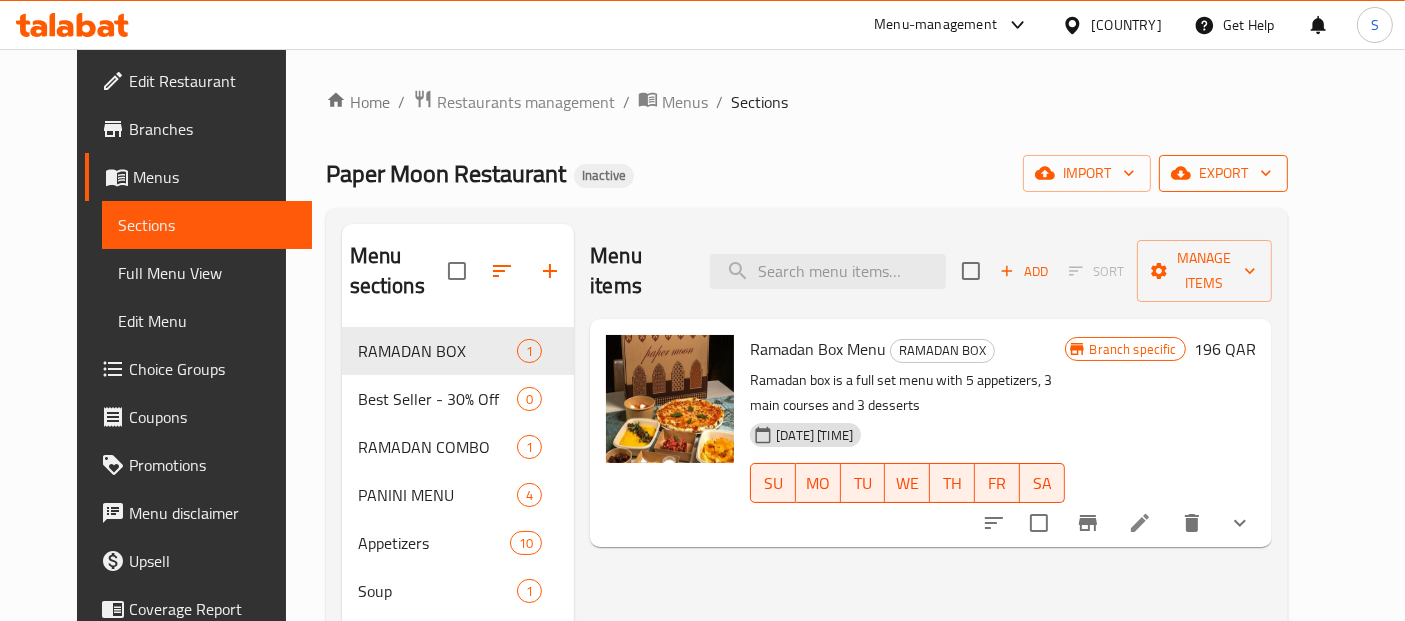 click on "export" at bounding box center [1223, 173] 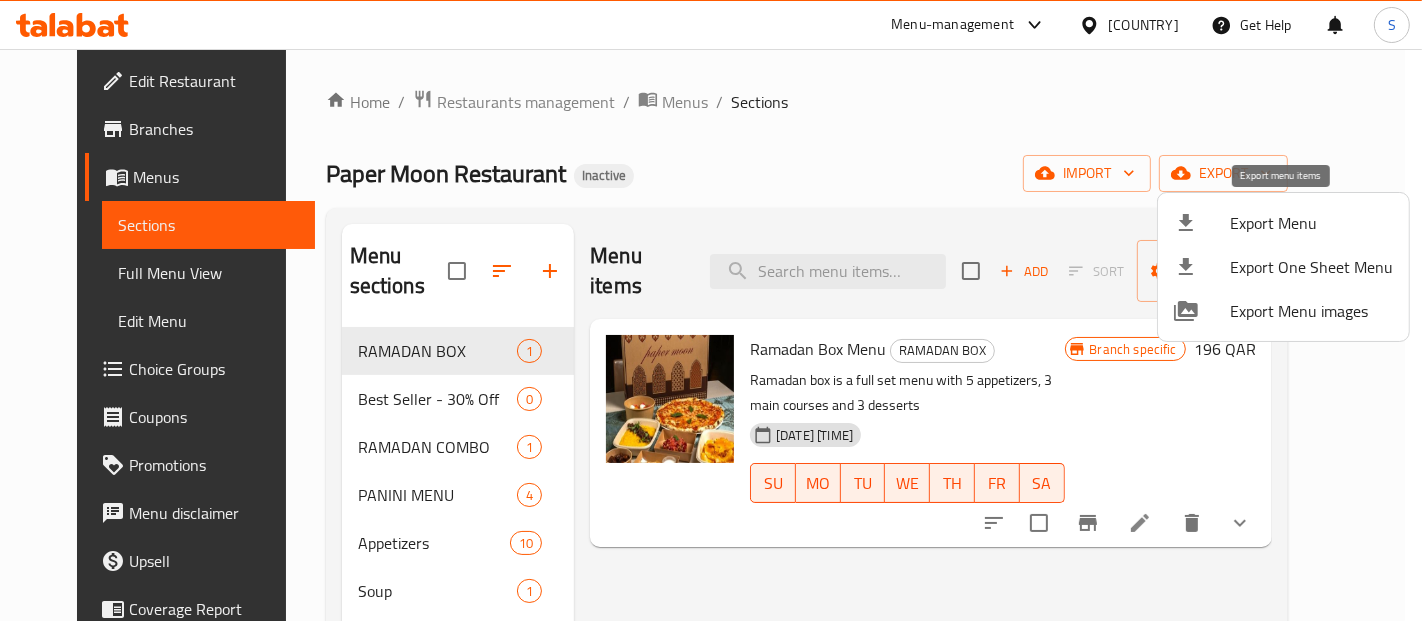 click on "Export Menu" at bounding box center [1311, 223] 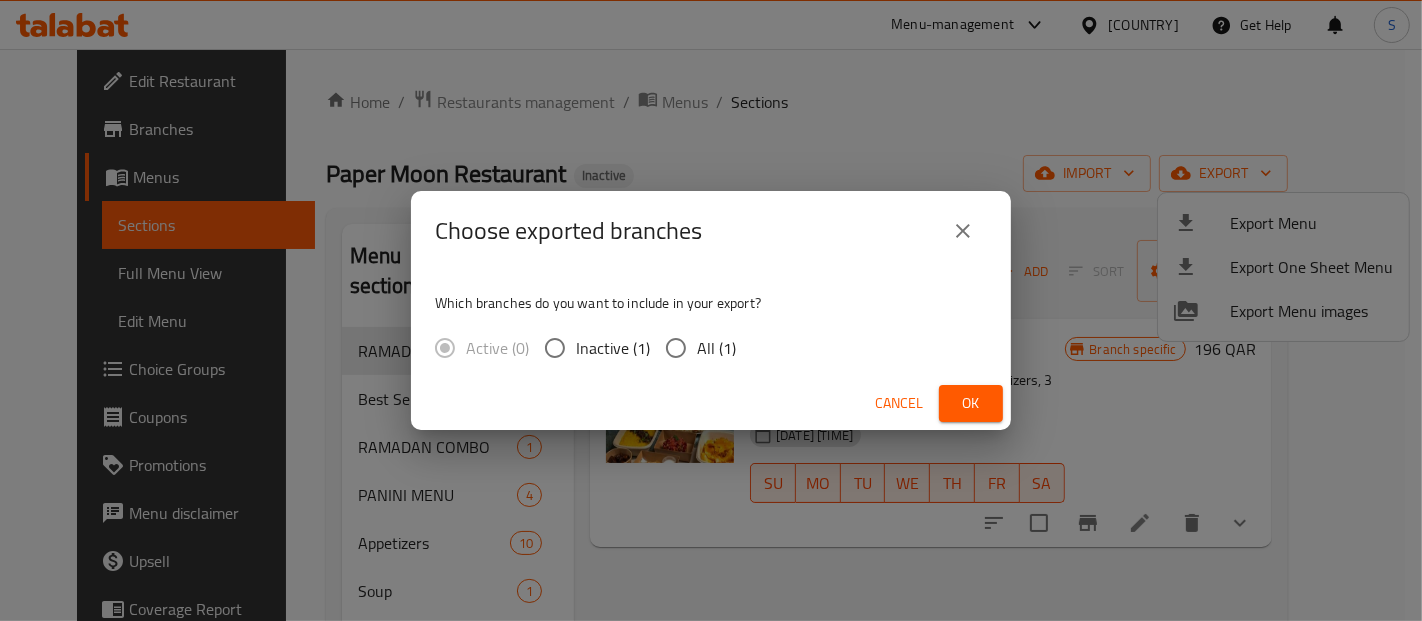 click on "All (1)" at bounding box center [716, 348] 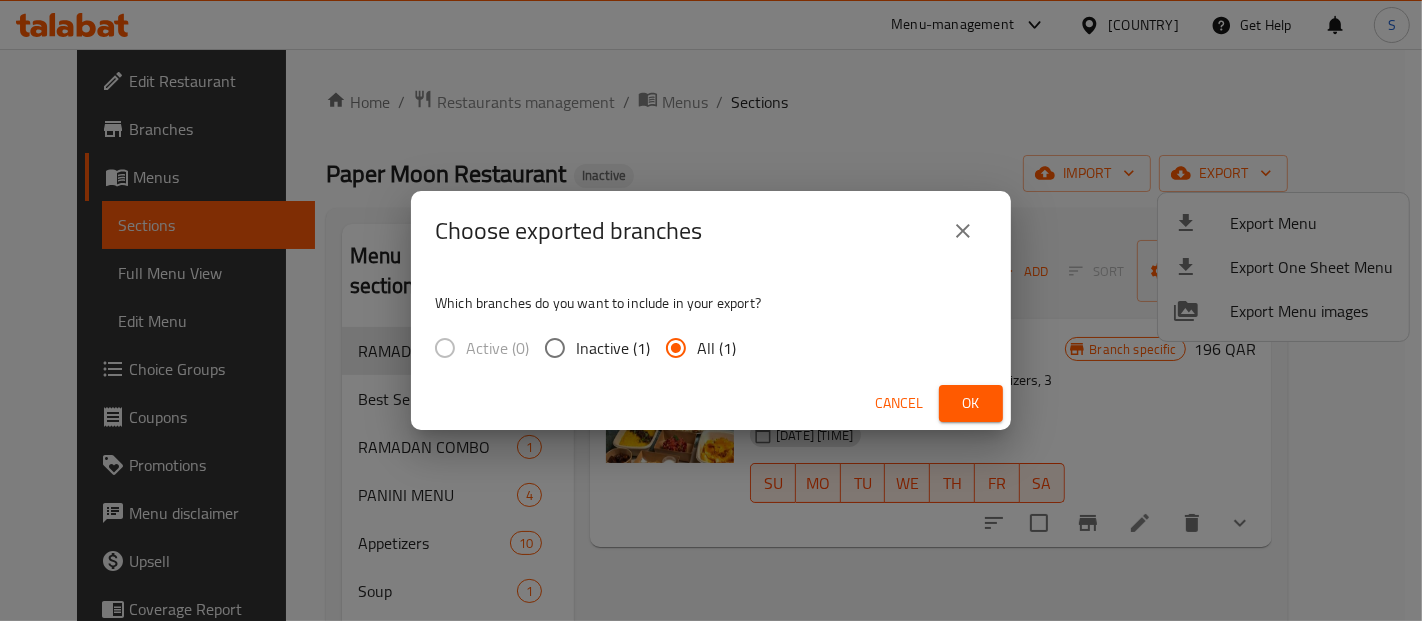 click on "Ok" at bounding box center (971, 403) 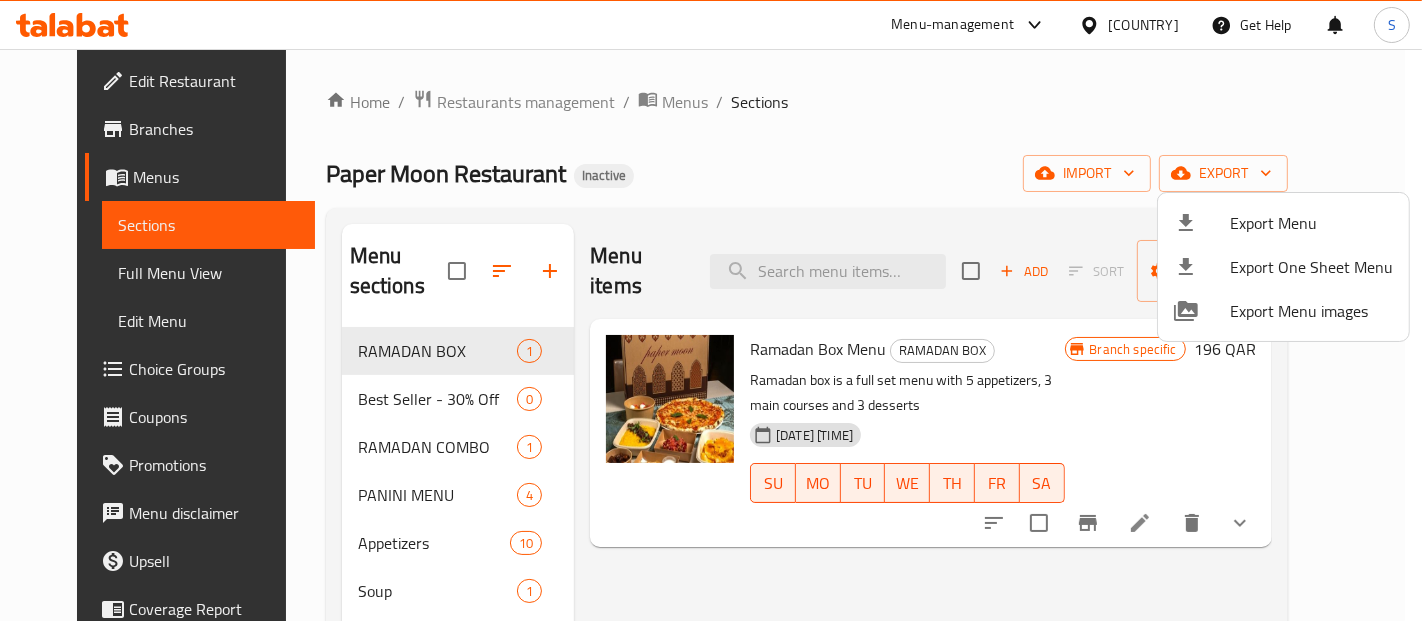 click at bounding box center [711, 310] 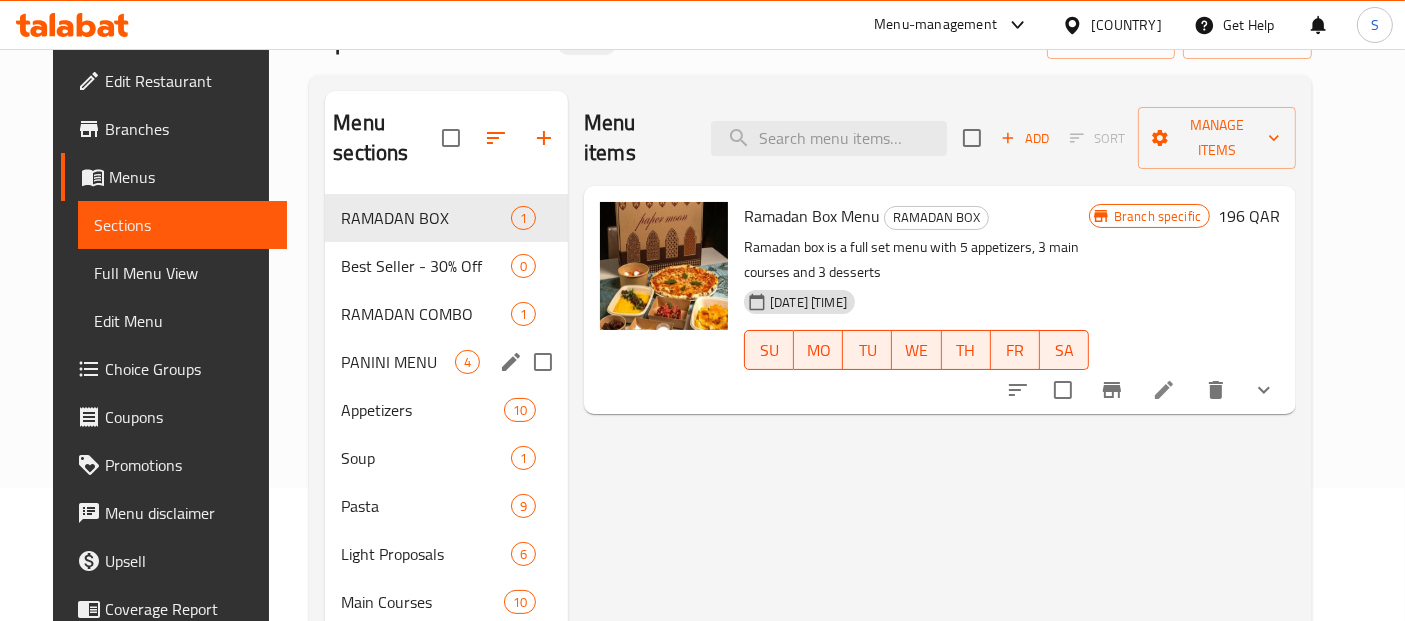 scroll, scrollTop: 148, scrollLeft: 0, axis: vertical 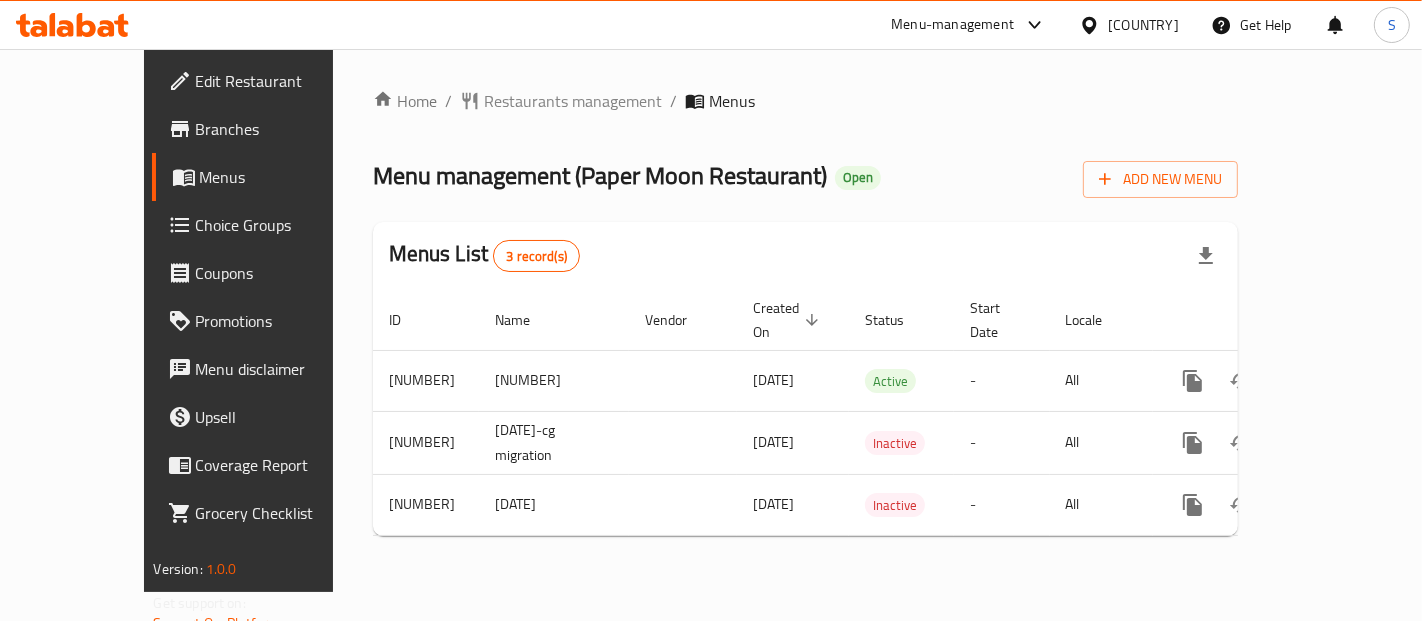 click on "Branches" at bounding box center (280, 129) 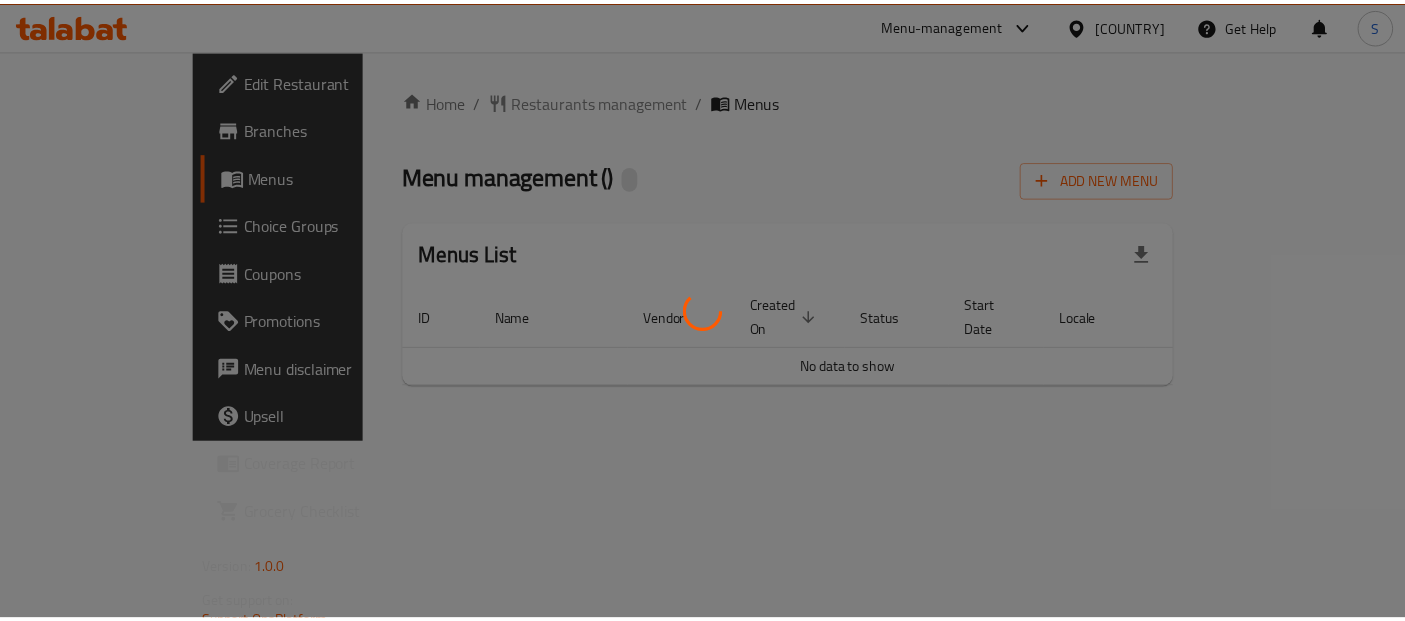 scroll, scrollTop: 0, scrollLeft: 0, axis: both 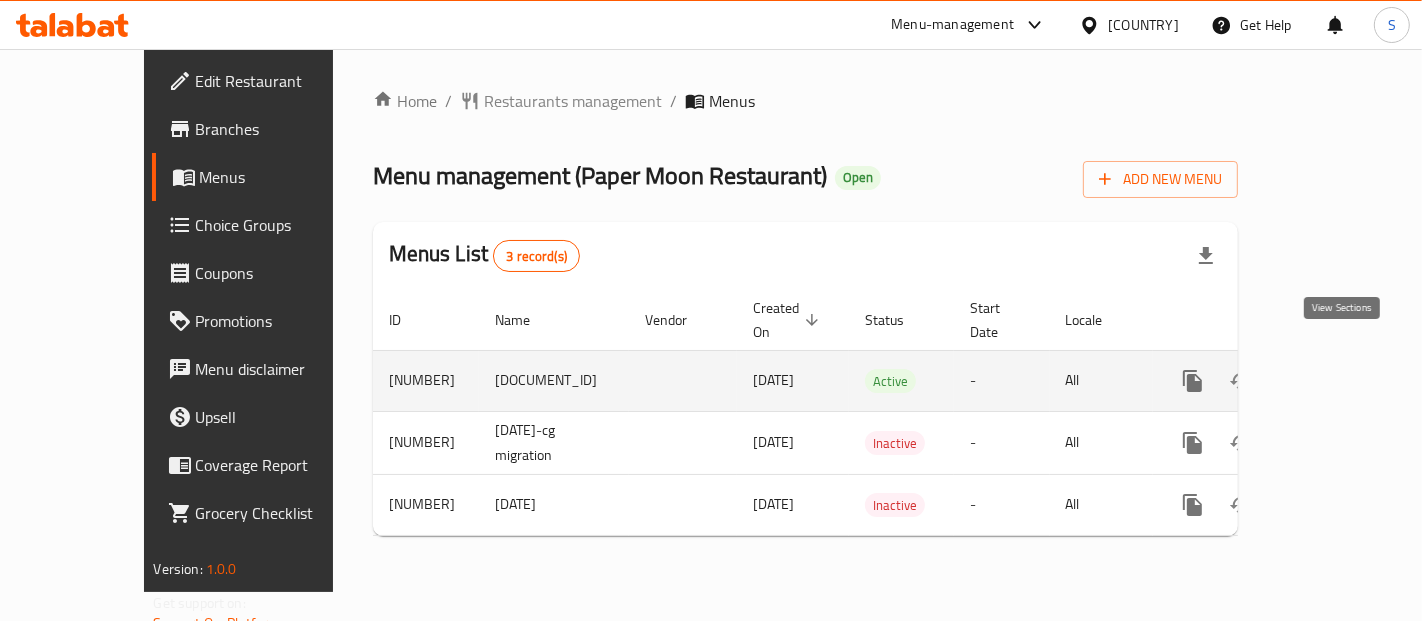 click 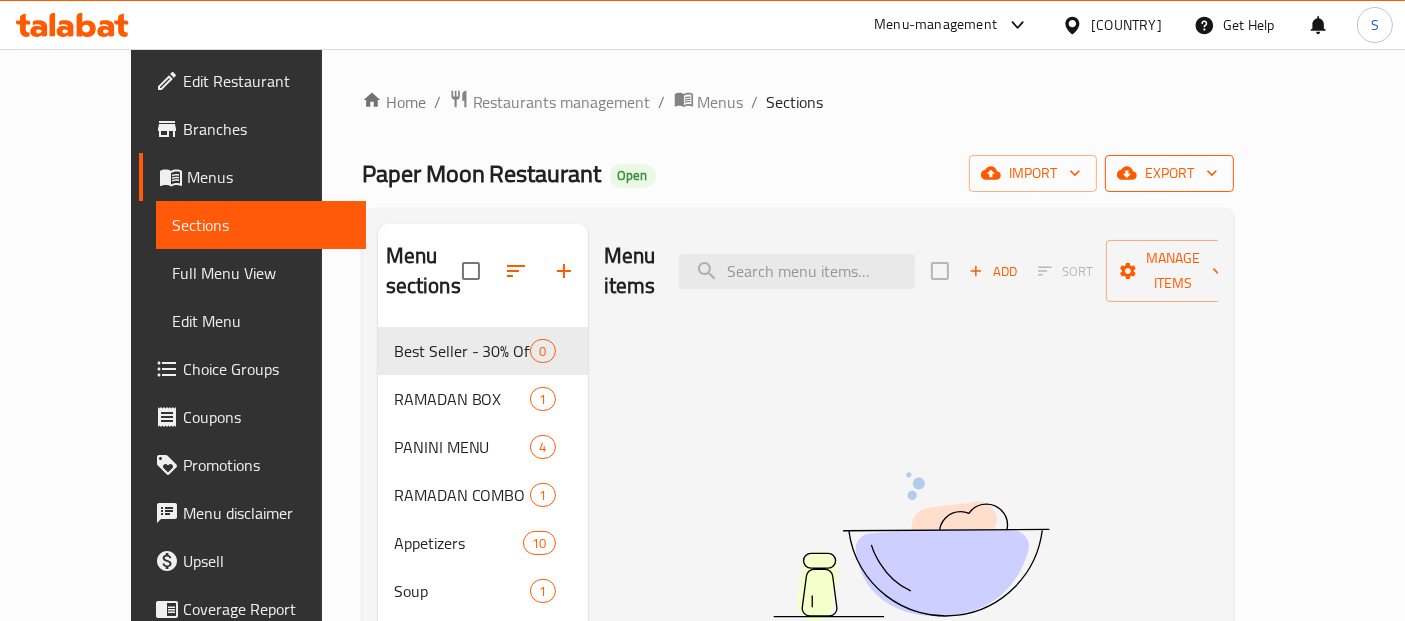 click on "export" at bounding box center [1169, 173] 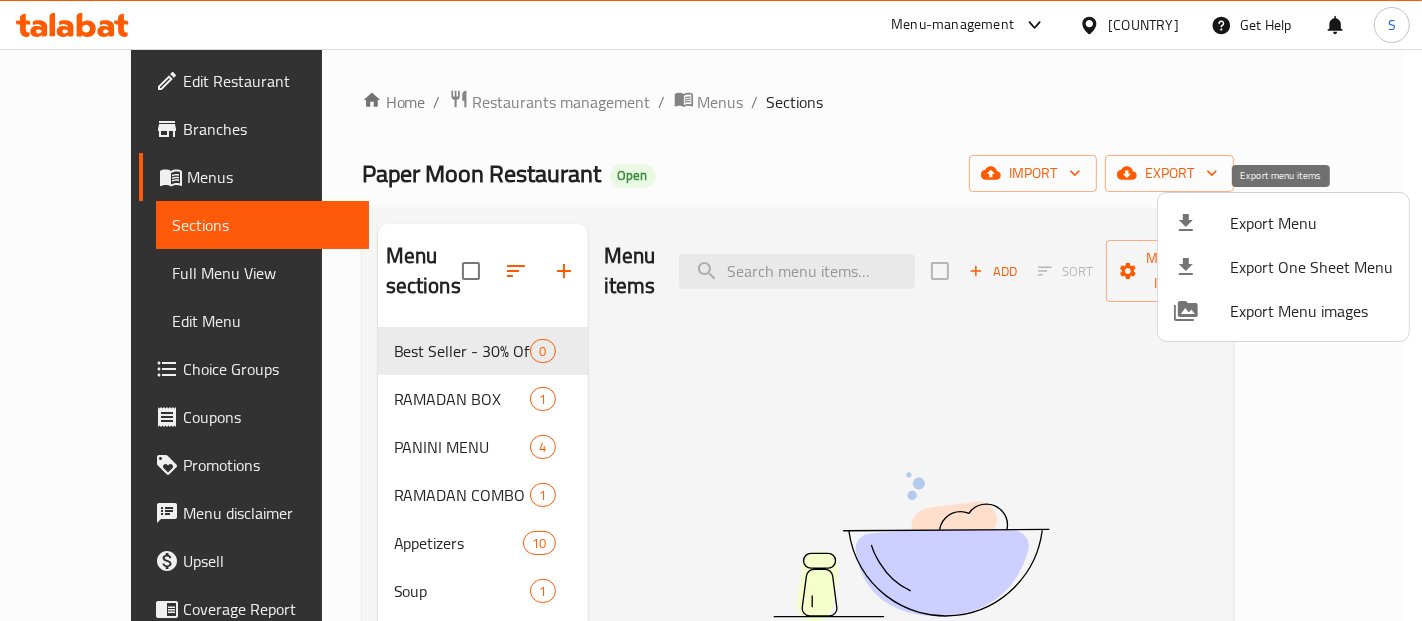 click at bounding box center (1202, 223) 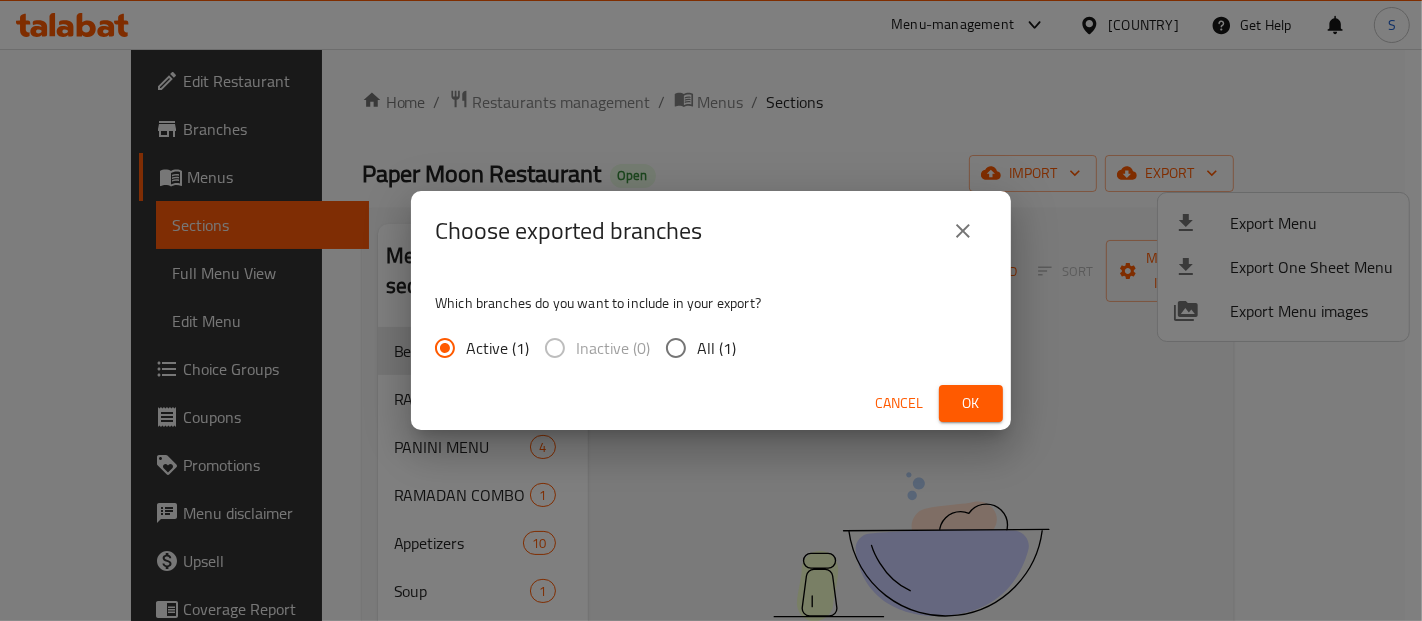 click on "All (1)" at bounding box center [716, 348] 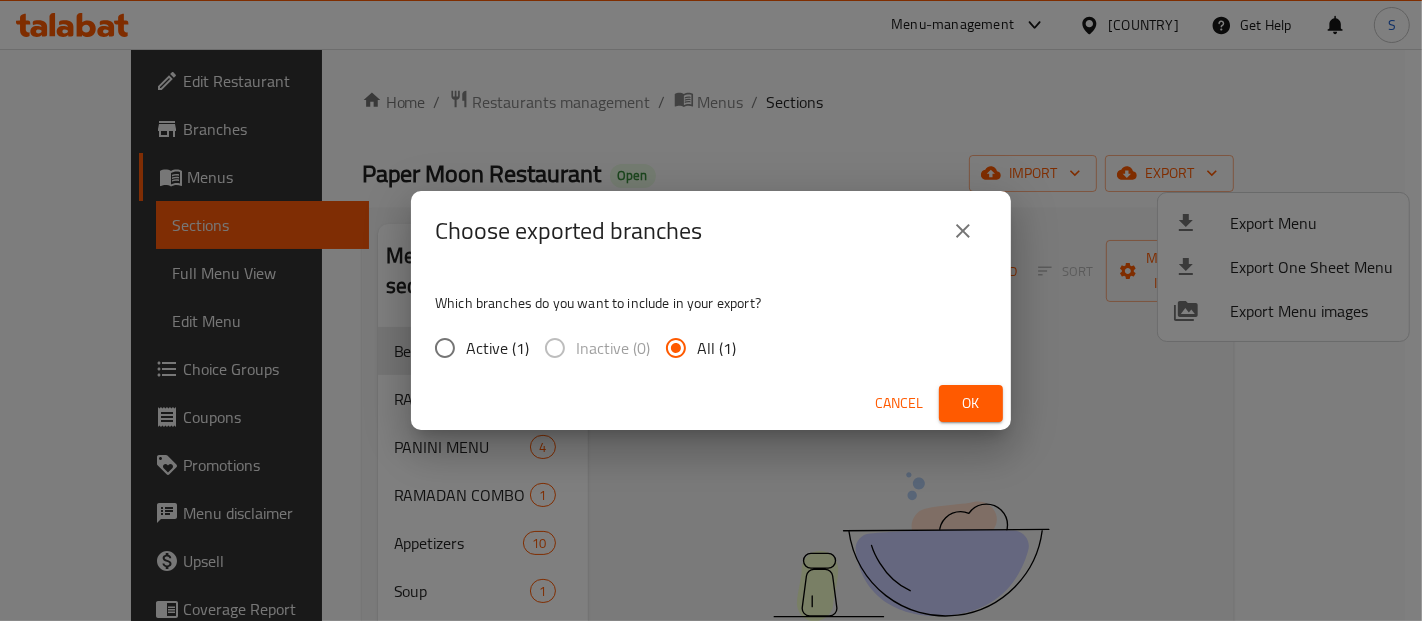 click on "Ok" at bounding box center (971, 403) 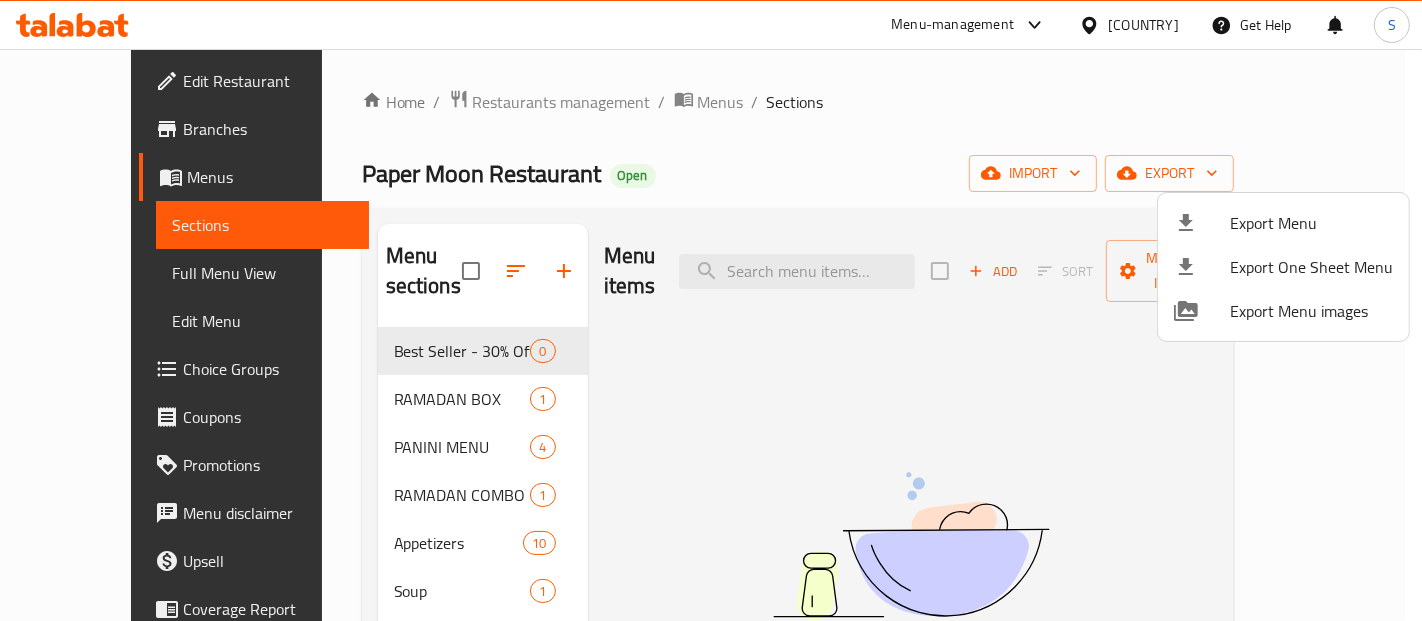 click at bounding box center [711, 310] 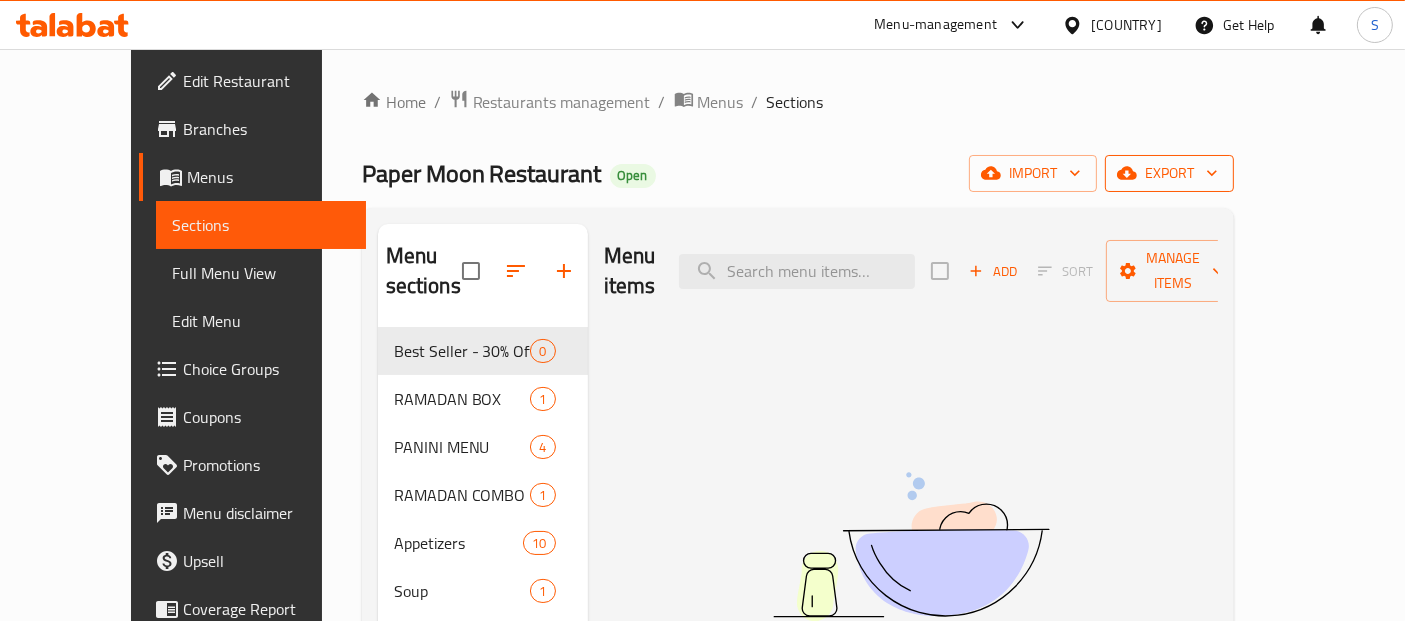 drag, startPoint x: 1220, startPoint y: 162, endPoint x: 1296, endPoint y: 182, distance: 78.58753 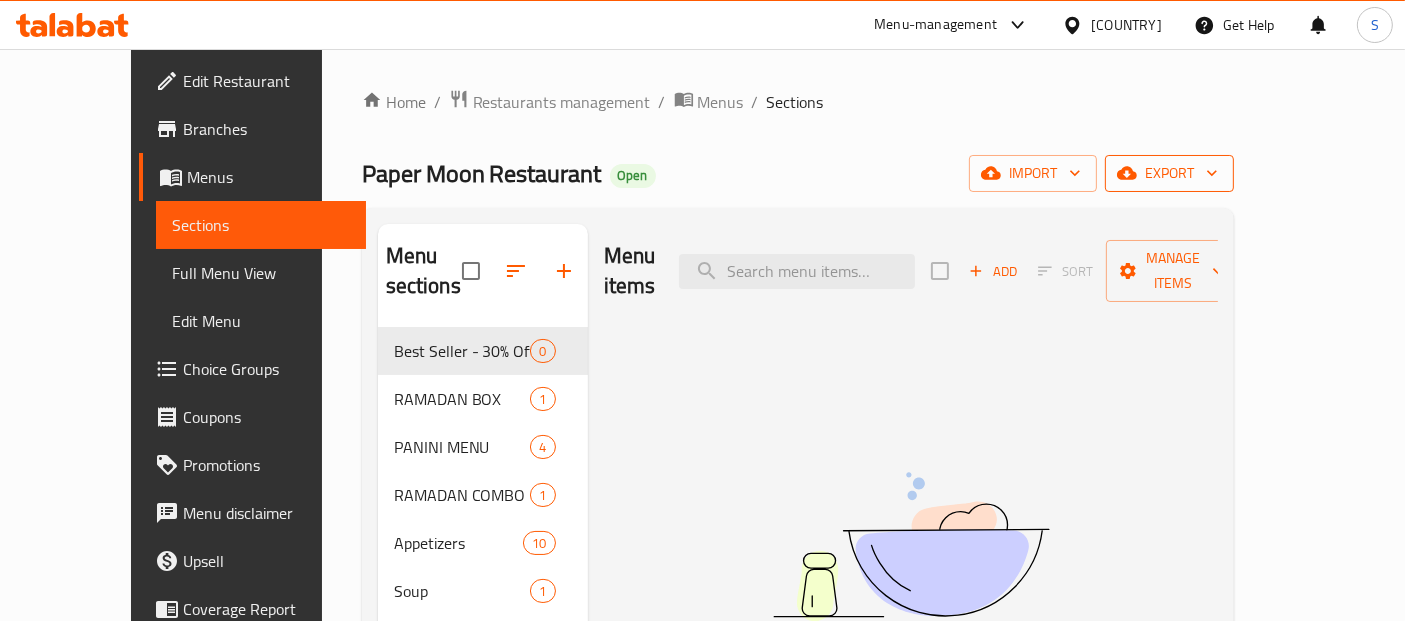 click on "import export" at bounding box center (1101, 173) 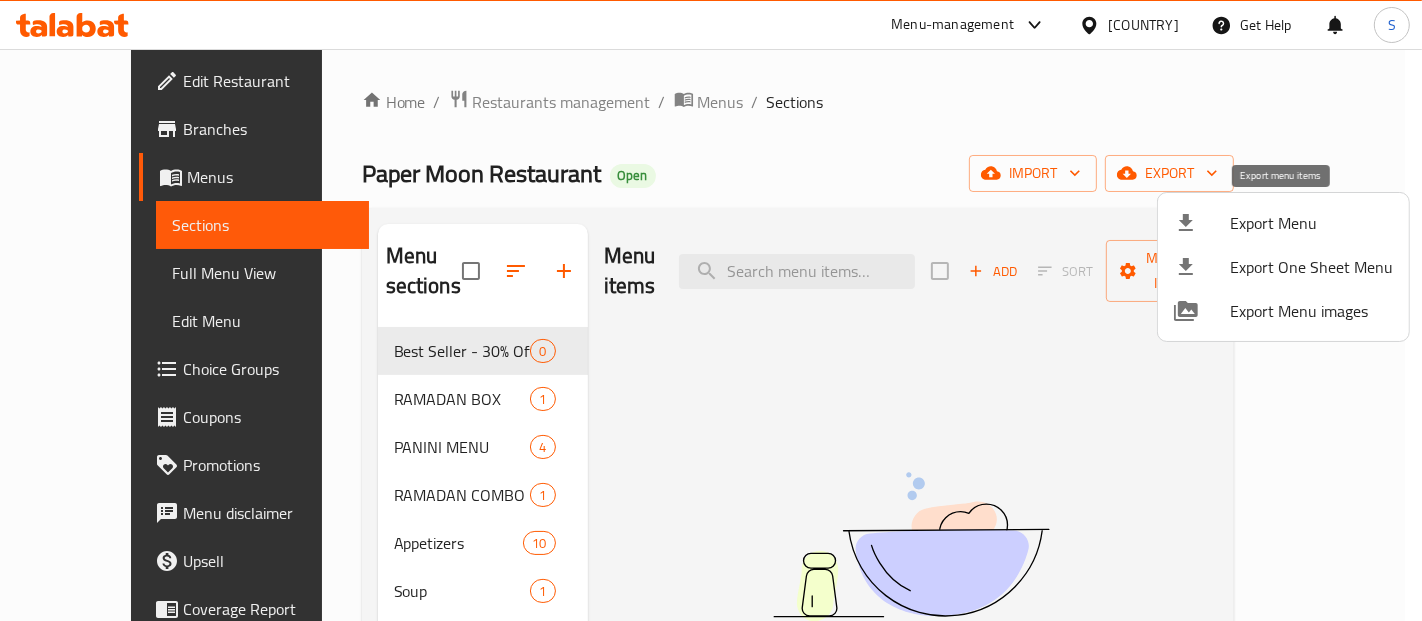 click on "Export Menu" at bounding box center [1311, 223] 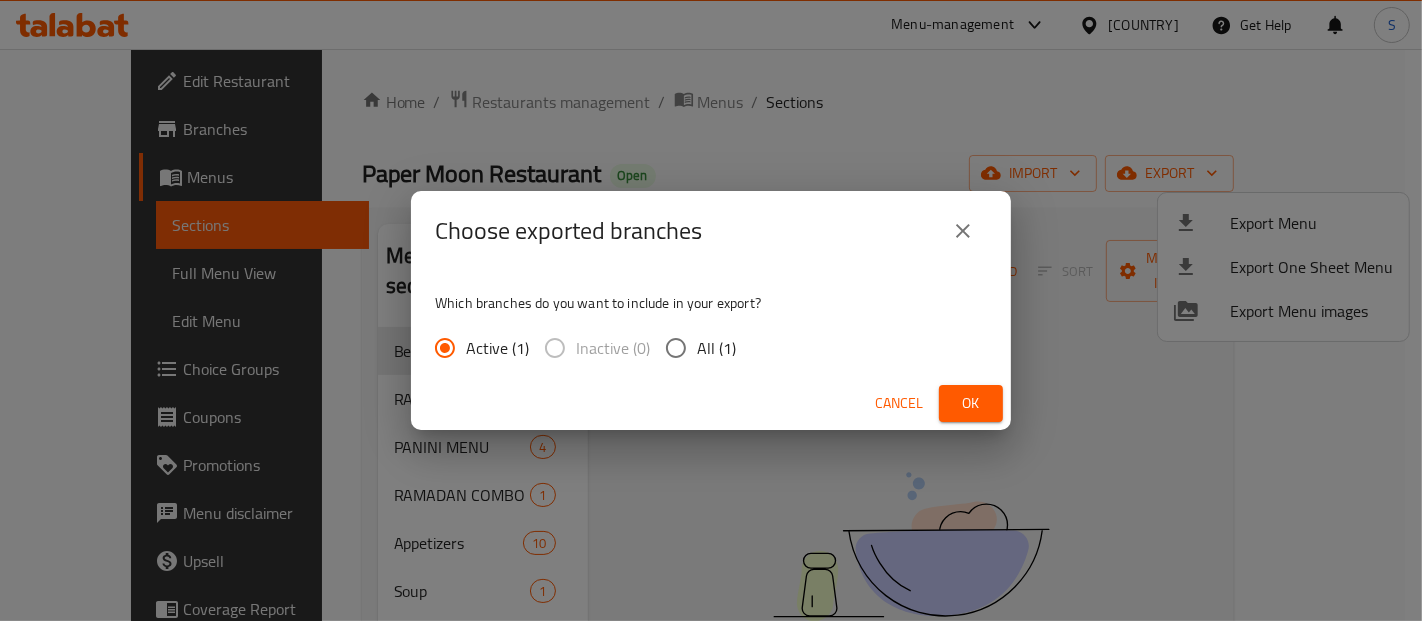 click on "All (1)" at bounding box center (716, 348) 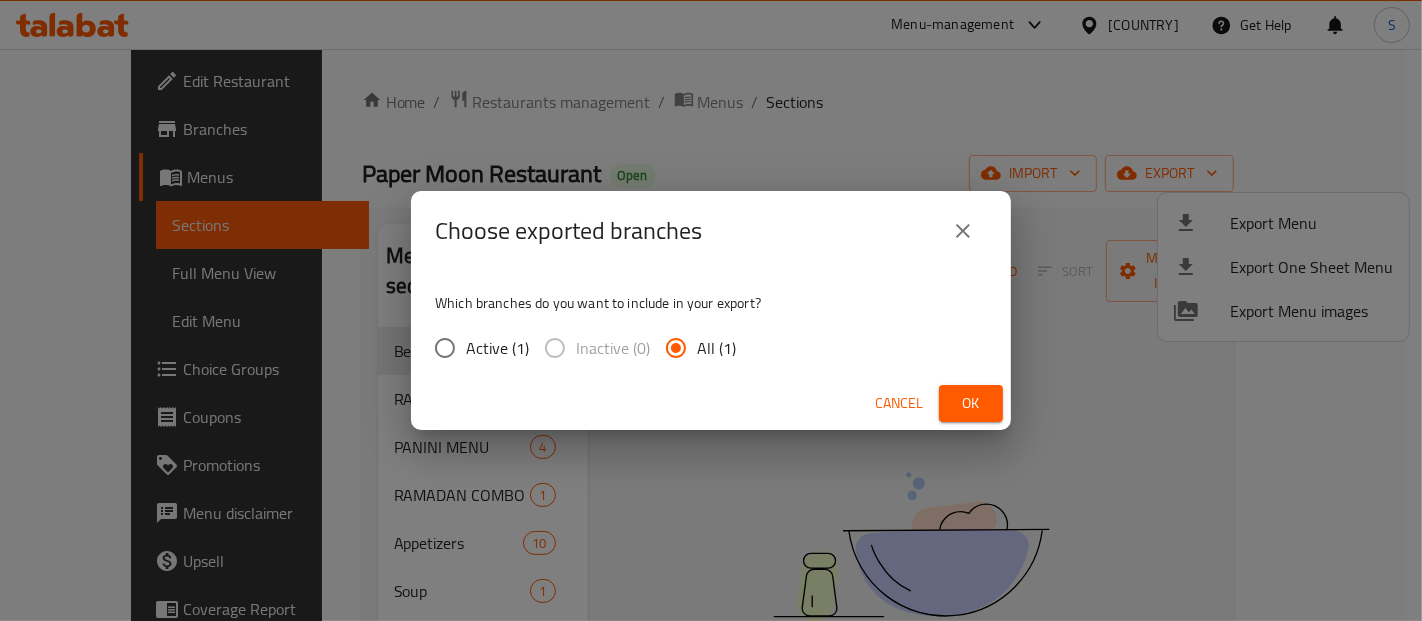 click on "Ok" at bounding box center [971, 403] 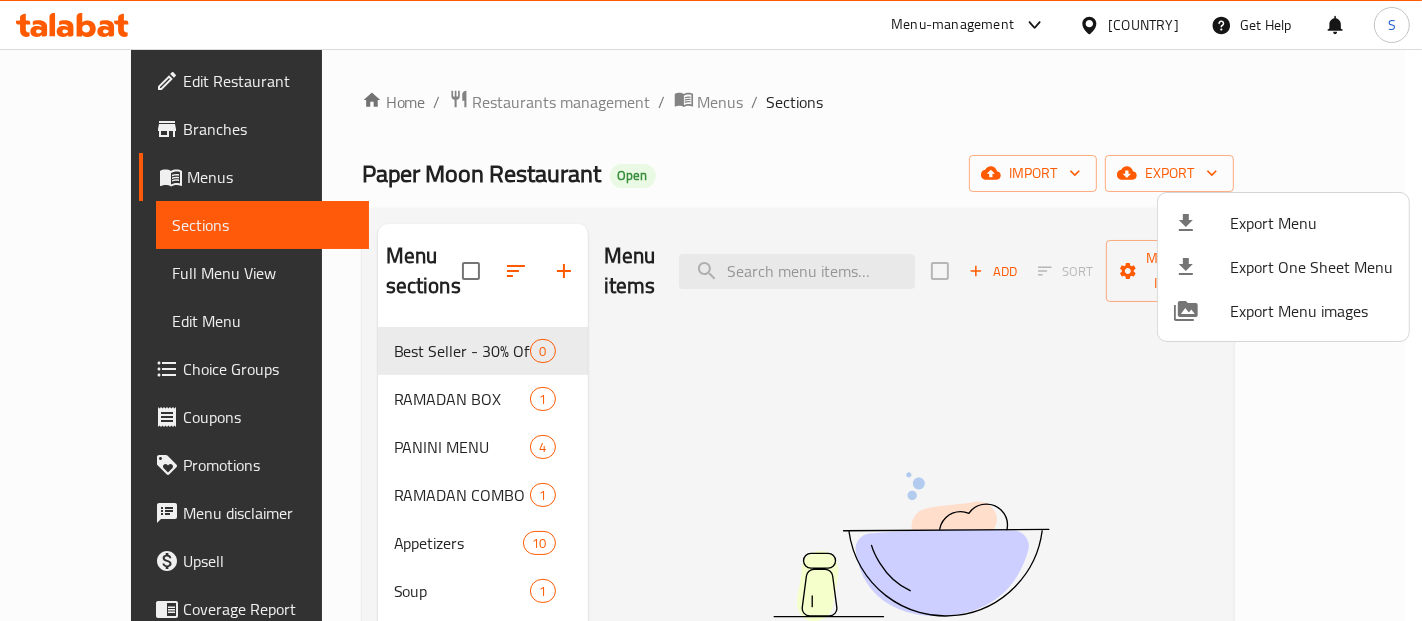 click at bounding box center [711, 310] 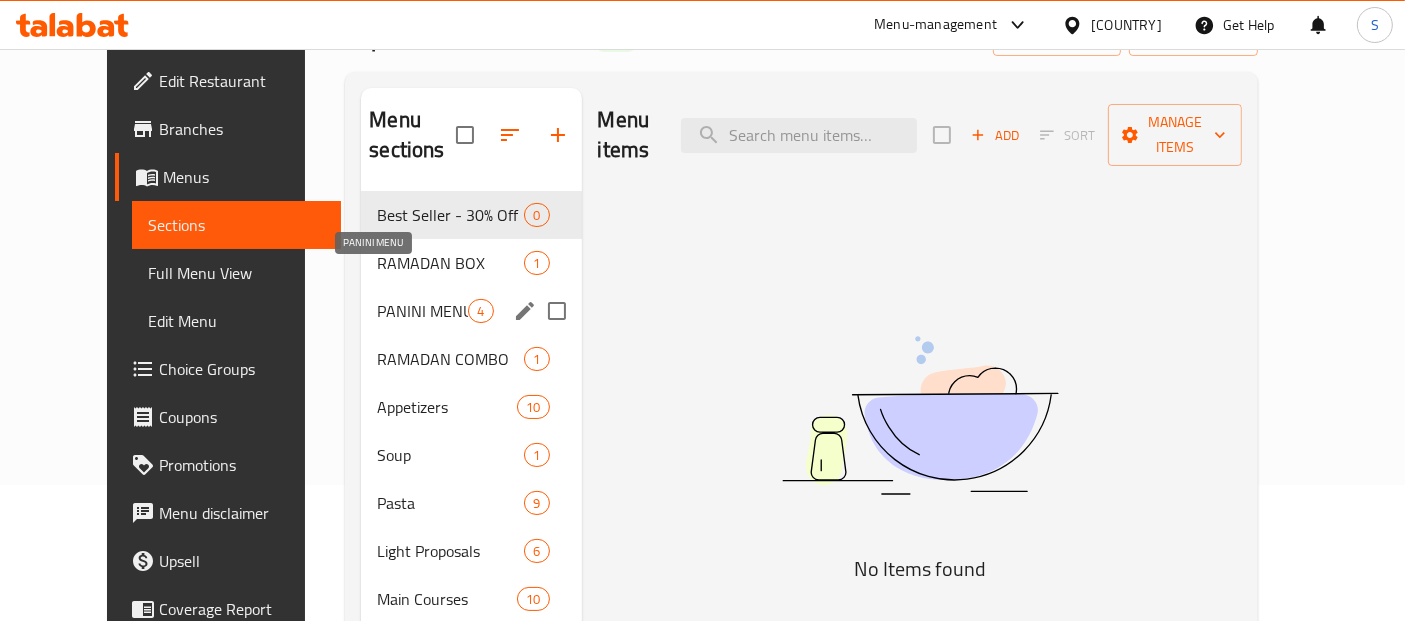 scroll, scrollTop: 131, scrollLeft: 0, axis: vertical 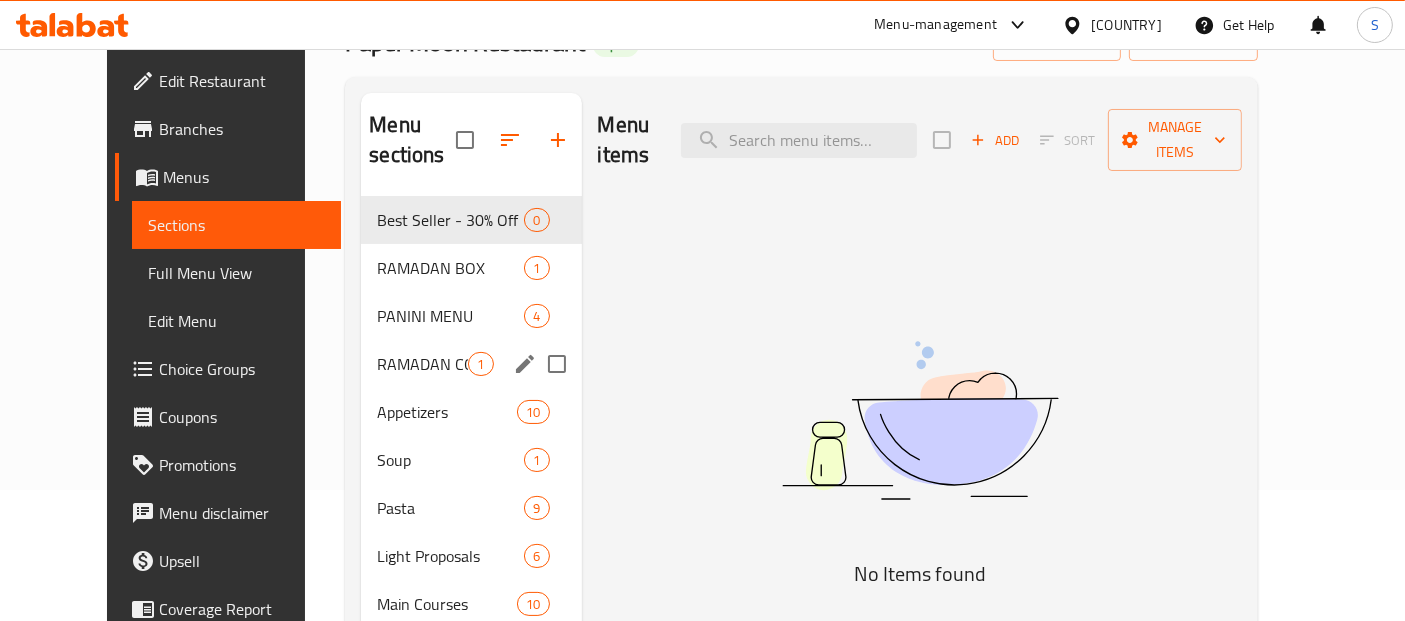 click on "RAMADAN COMBO 1" at bounding box center (471, 364) 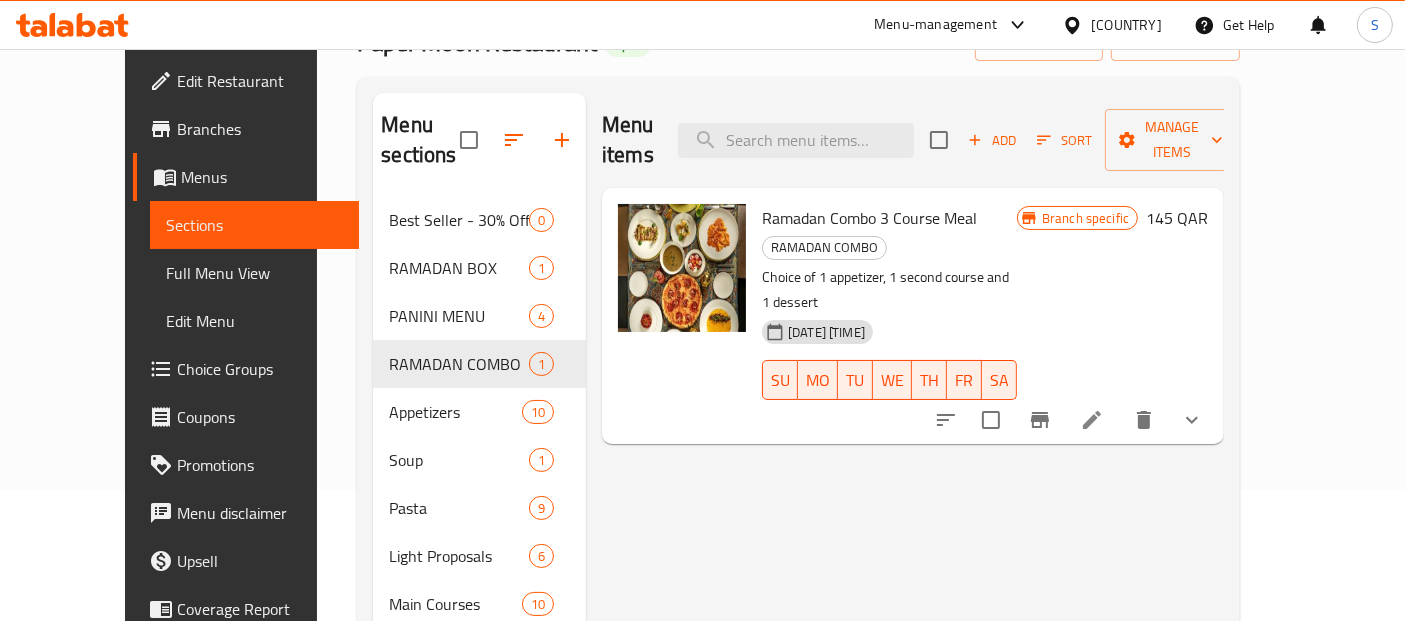 click on "Menu items Add Sort Manage items Ramadan Combo 3 Course Meal   RAMADAN COMBO Choice of 1 appetizer, 1 second course and 1 dessert 26-02-2025 06:48 PM SU MO TU WE TH FR SA Branch specific 145   QAR" at bounding box center [905, 412] 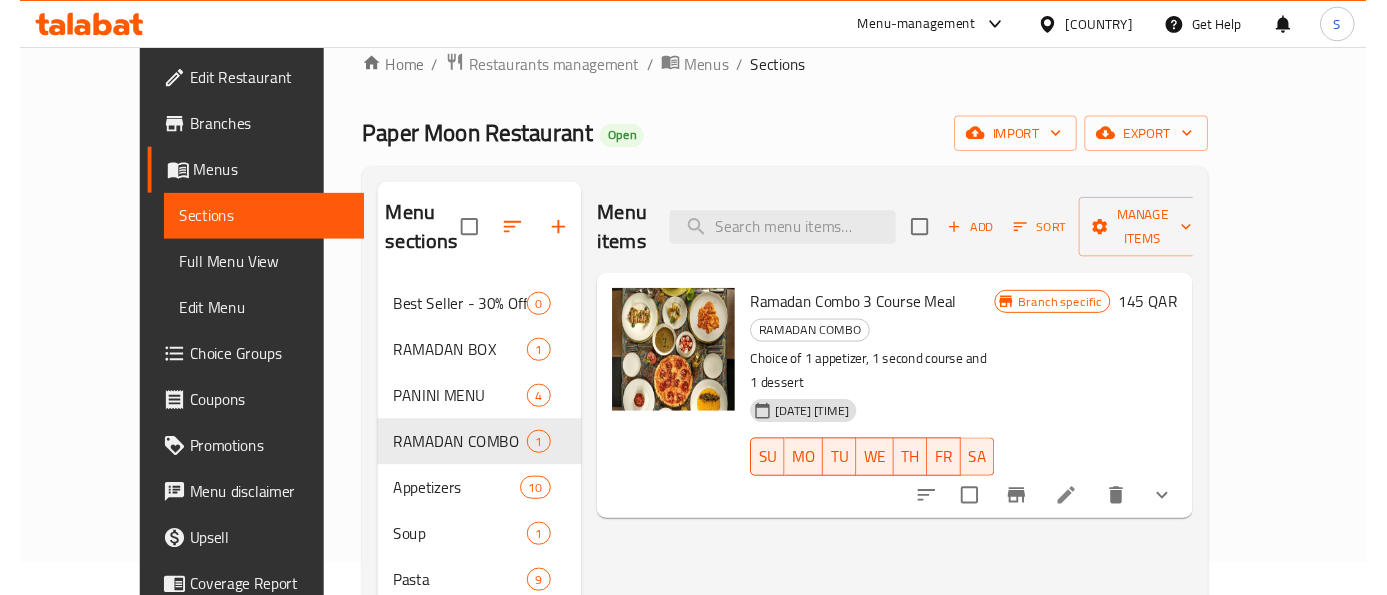 scroll, scrollTop: 0, scrollLeft: 0, axis: both 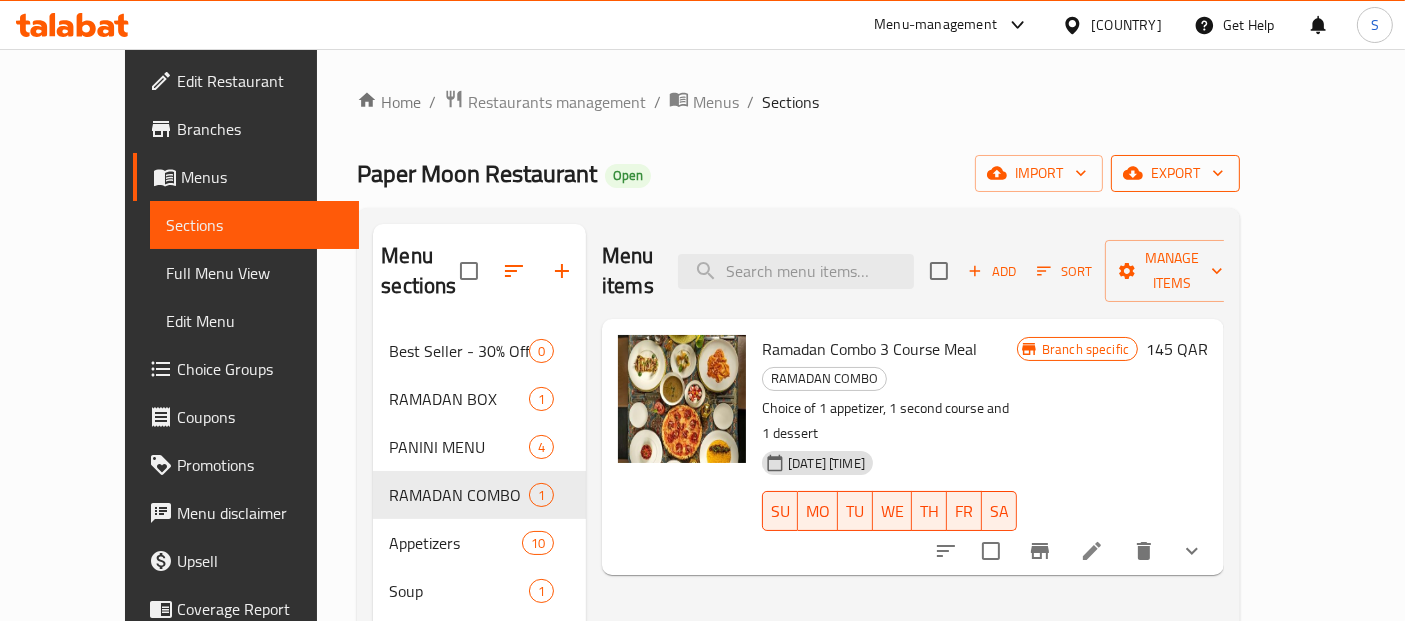 click on "export" at bounding box center (1175, 173) 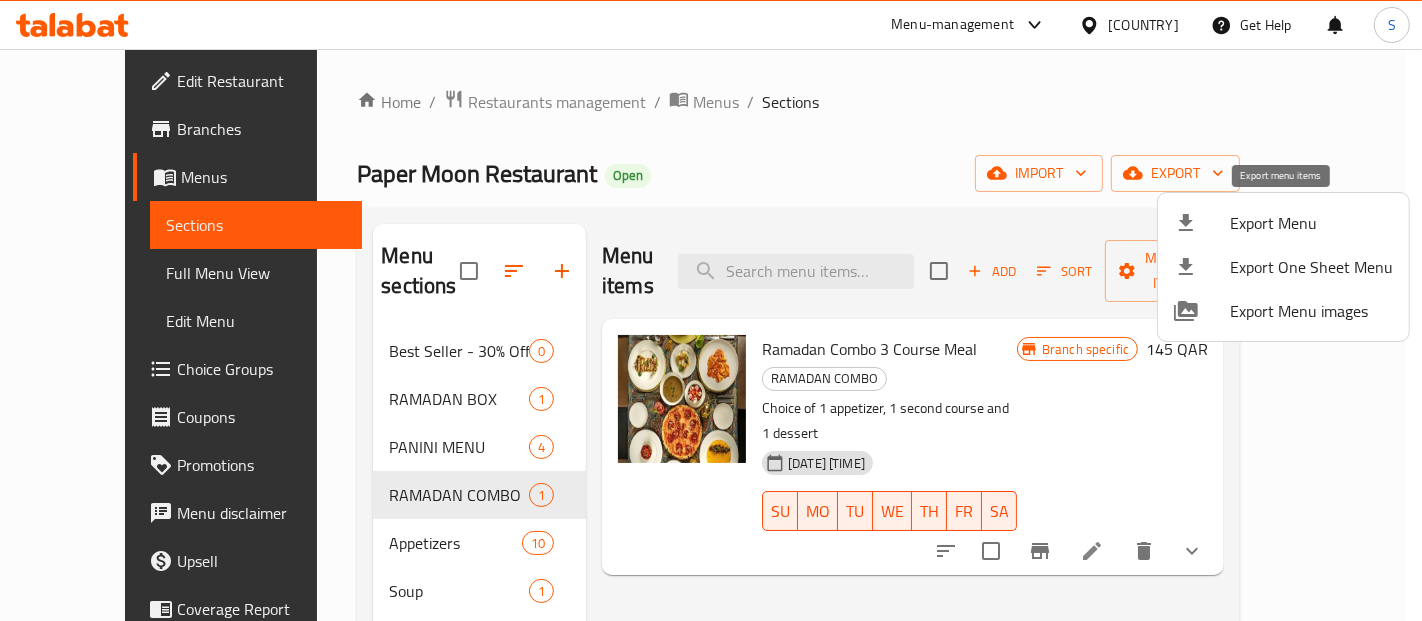 click at bounding box center (1202, 223) 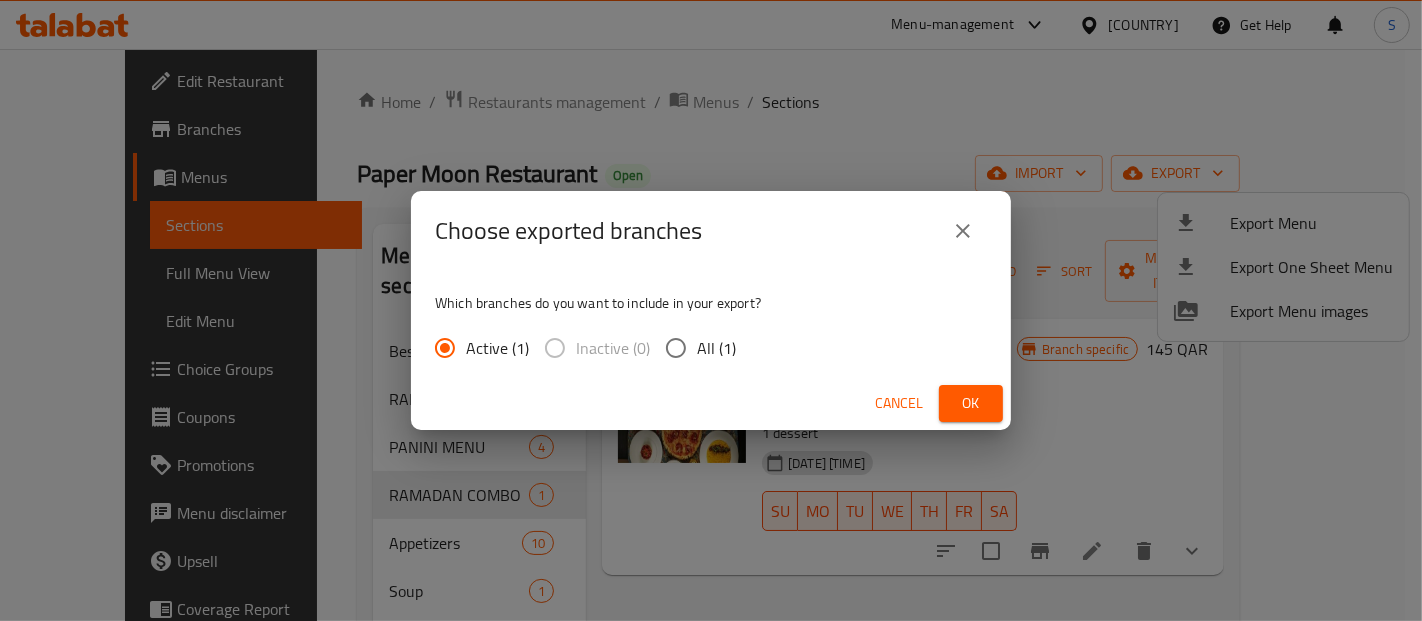 click on "All (1)" at bounding box center [676, 348] 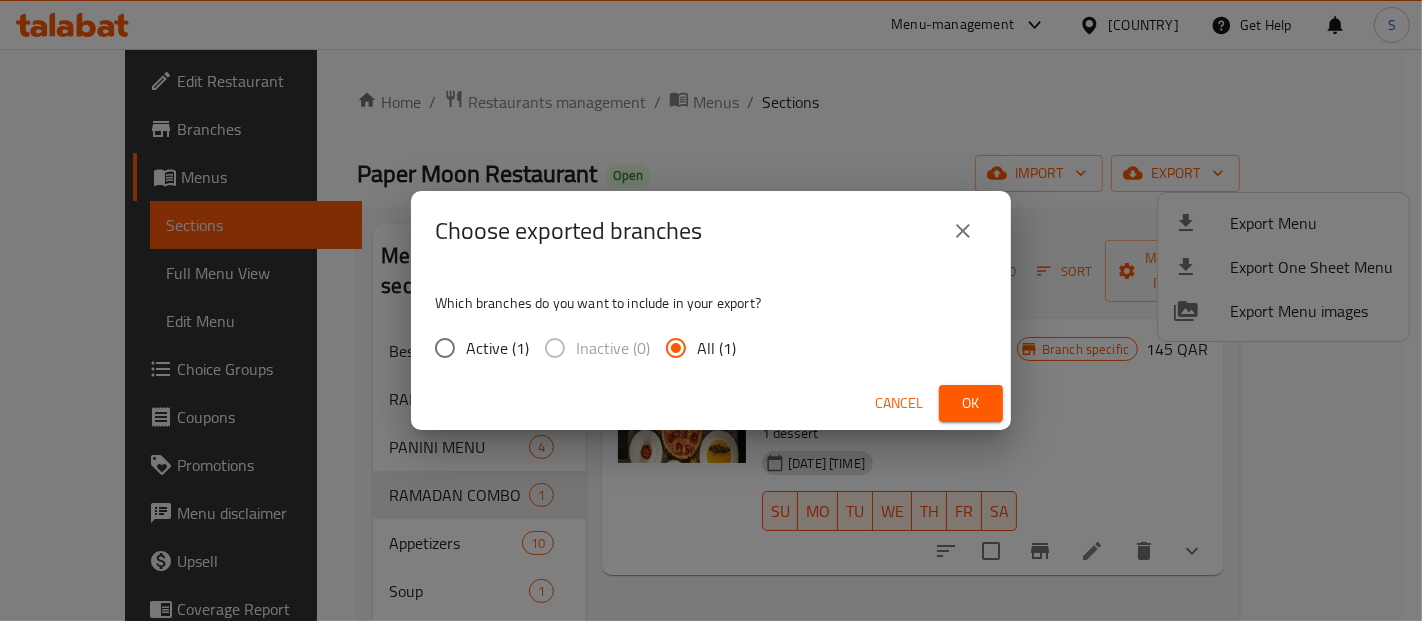 click on "Ok" at bounding box center [971, 403] 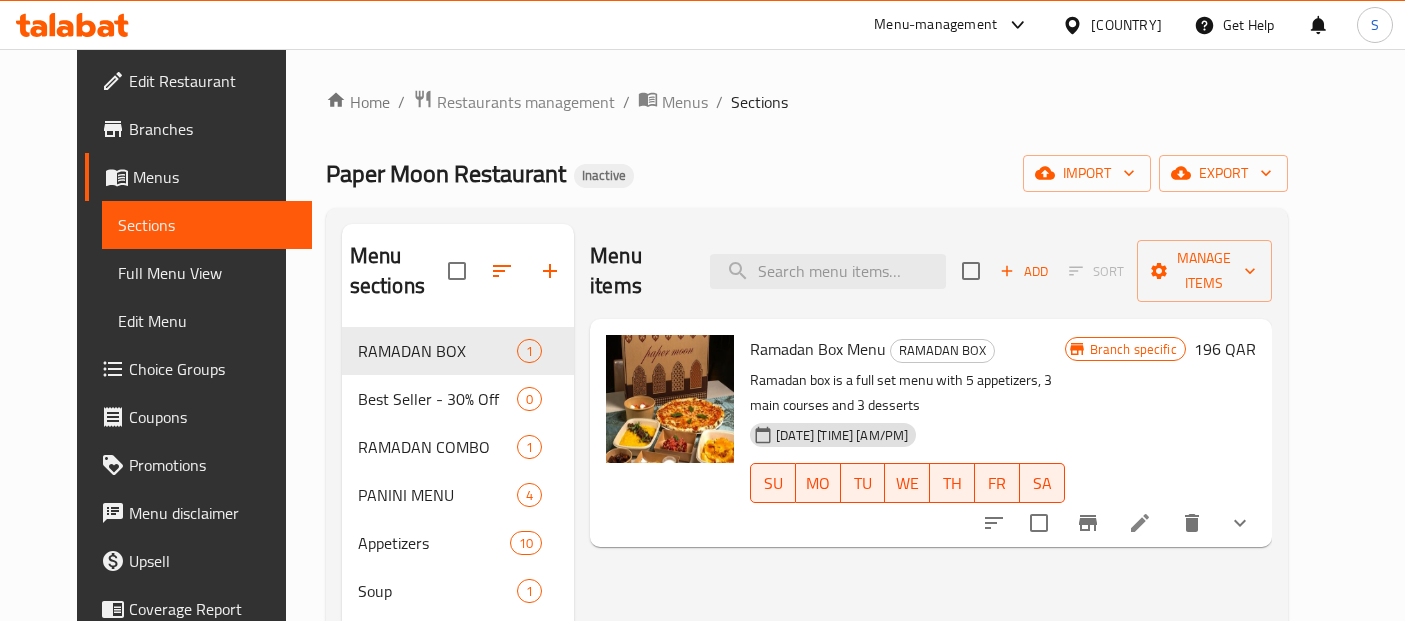 scroll, scrollTop: 148, scrollLeft: 0, axis: vertical 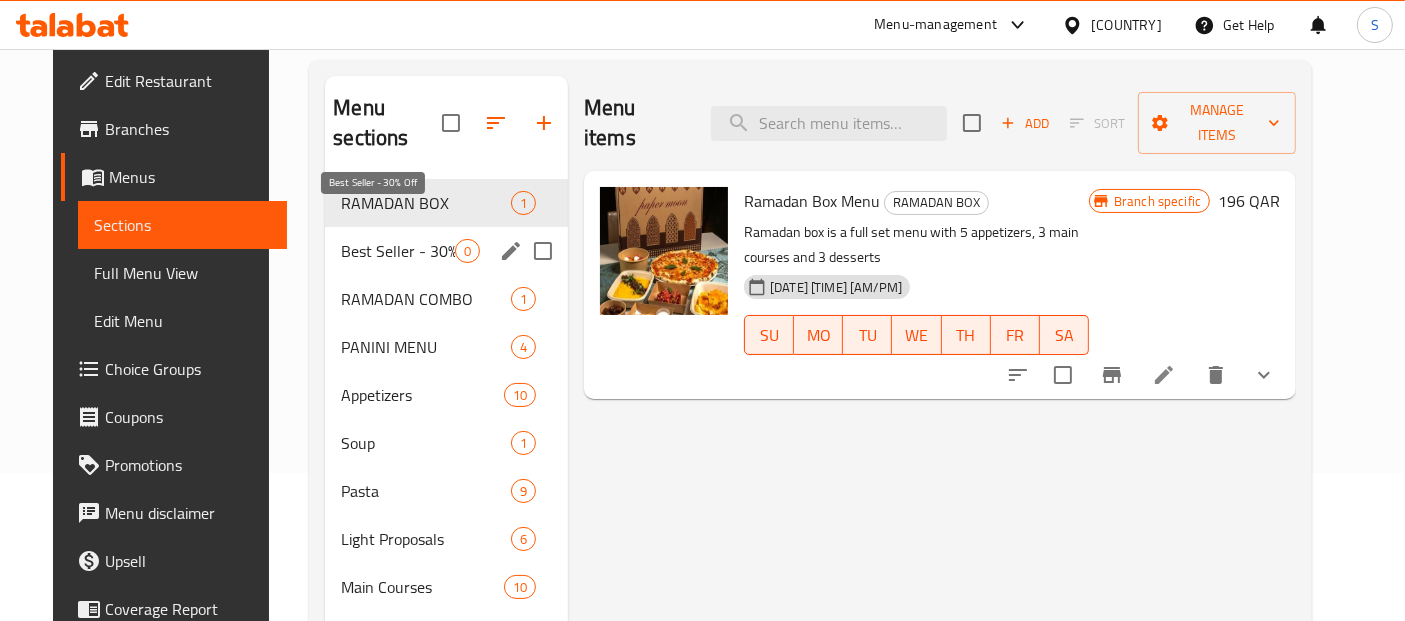 click on "Best Seller - 30% Off" at bounding box center (398, 251) 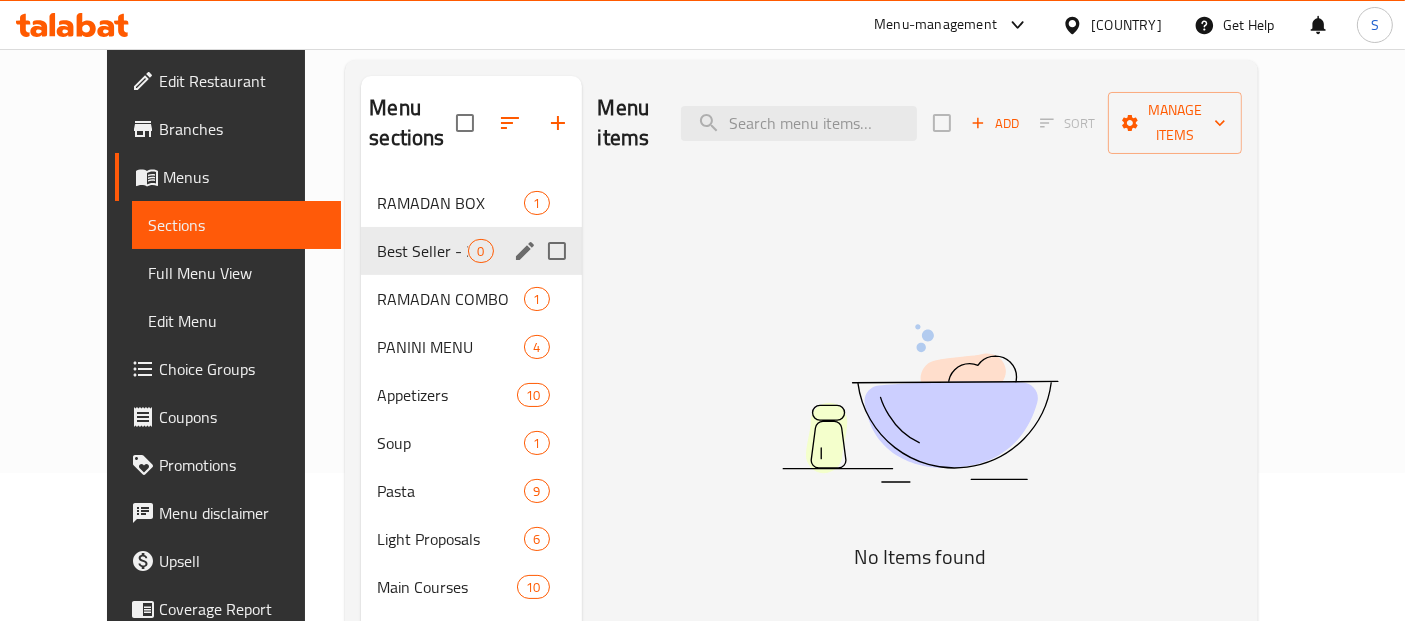 click at bounding box center (557, 251) 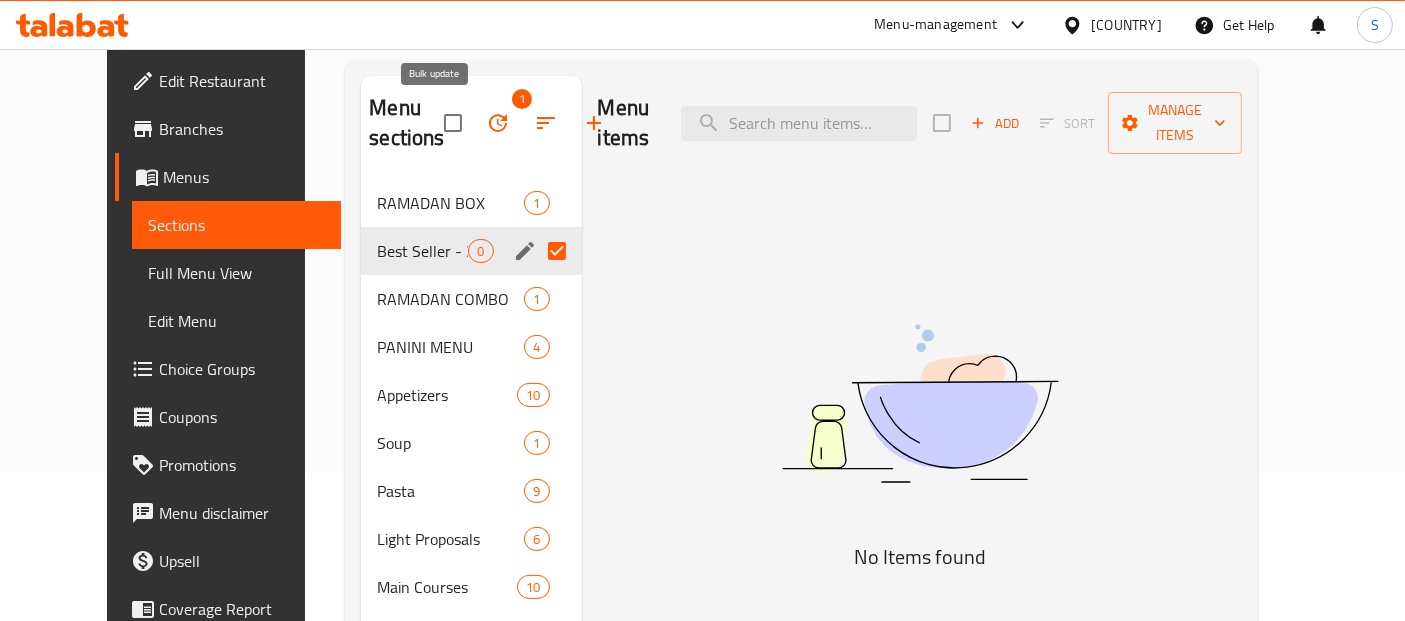 click 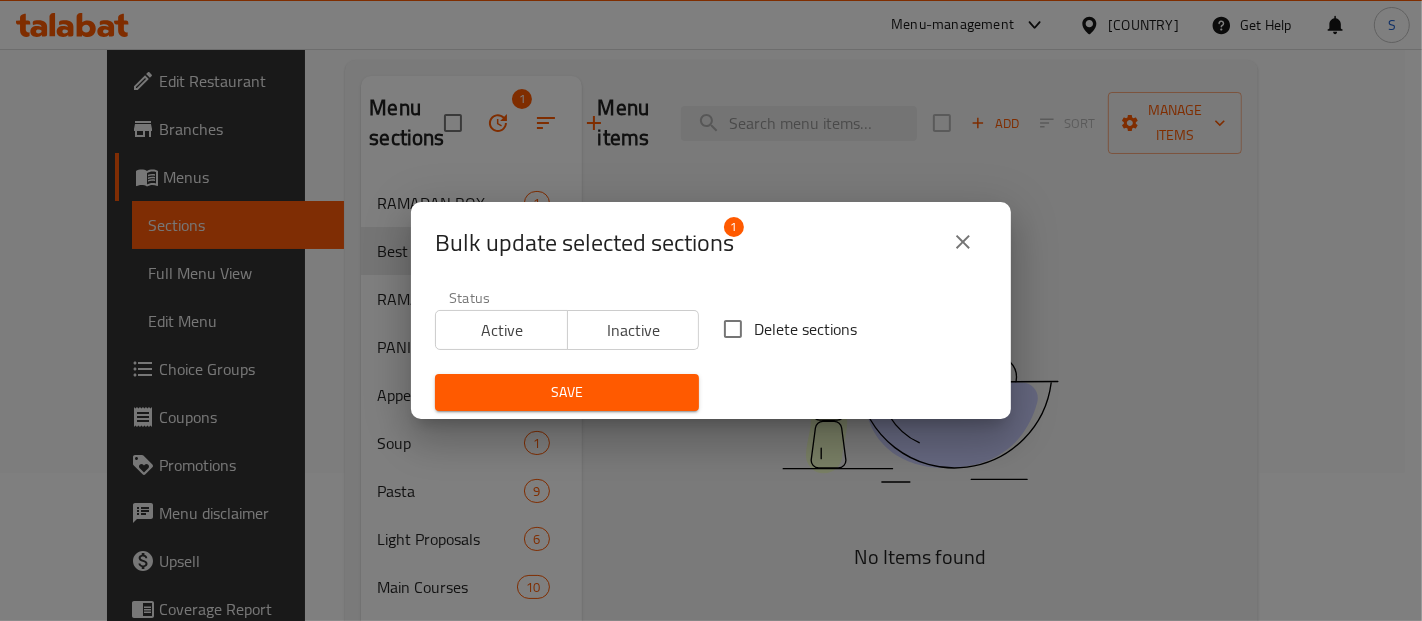 click on "Delete sections" at bounding box center [805, 329] 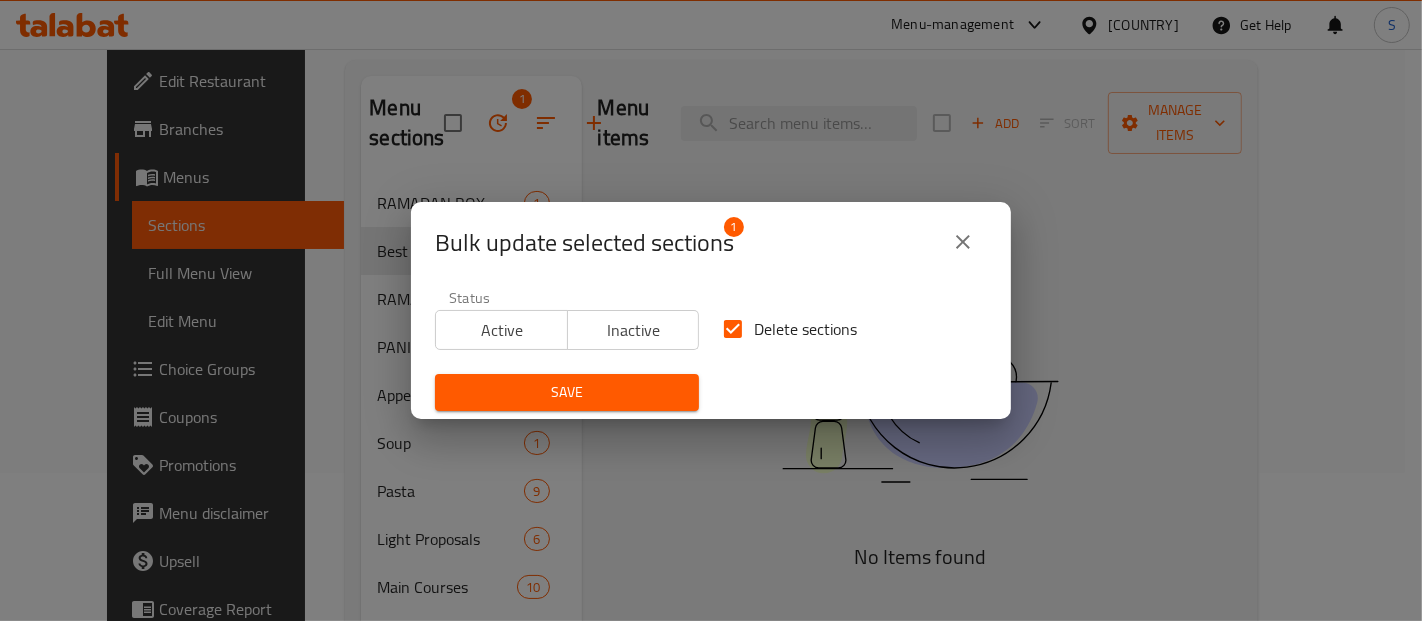 click on "Save" at bounding box center (567, 392) 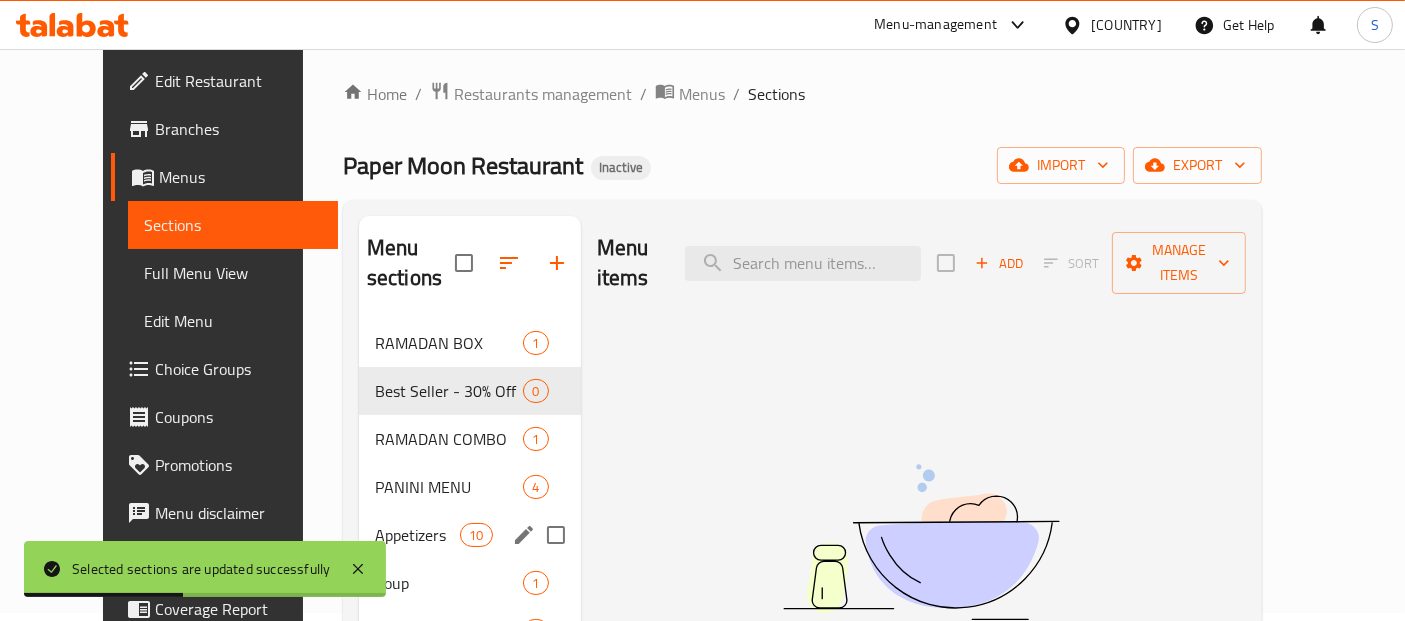 scroll, scrollTop: 0, scrollLeft: 0, axis: both 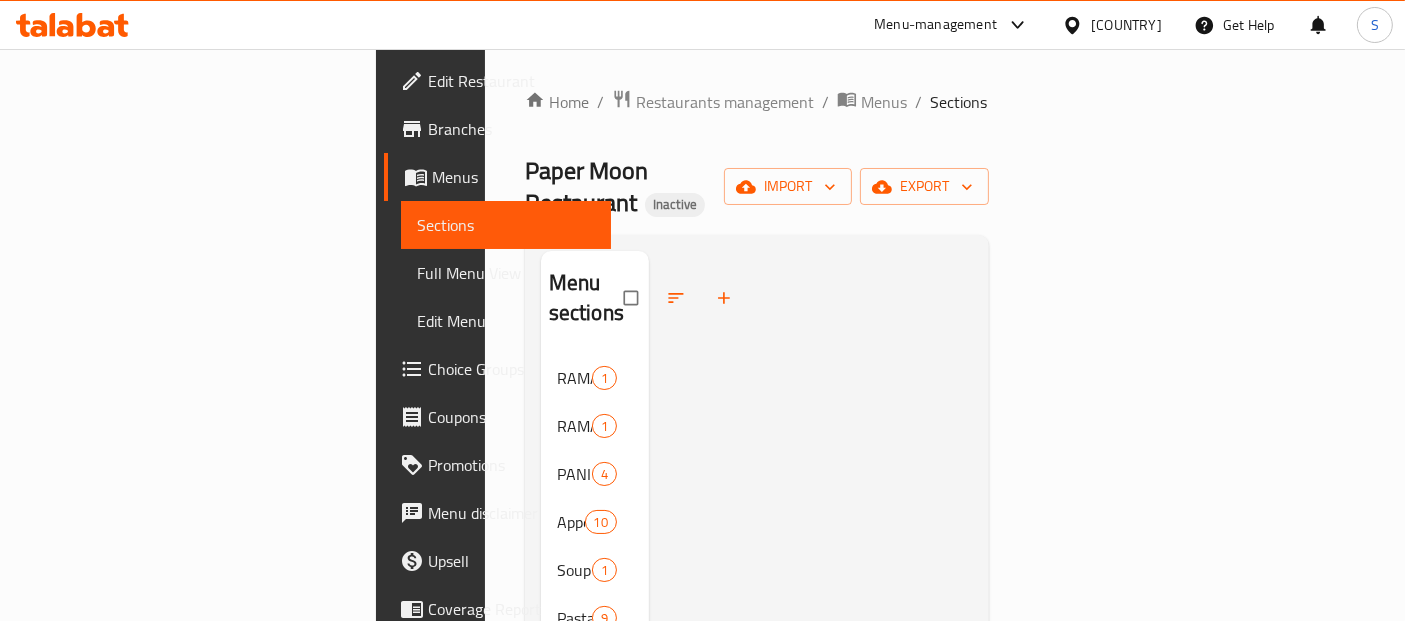 click on "Home / Restaurants management / Menus / Sections Paper Moon Restaurant Inactive import export Menu sections RAMADAN BOX 1 RAMADAN COMBO 1 PANINI MENU 4 Appetizers 10 Soup 1 Pasta 9 Light Proposals 6 Main Courses 10 Pizzas 13 Desserts 5" at bounding box center (757, 488) 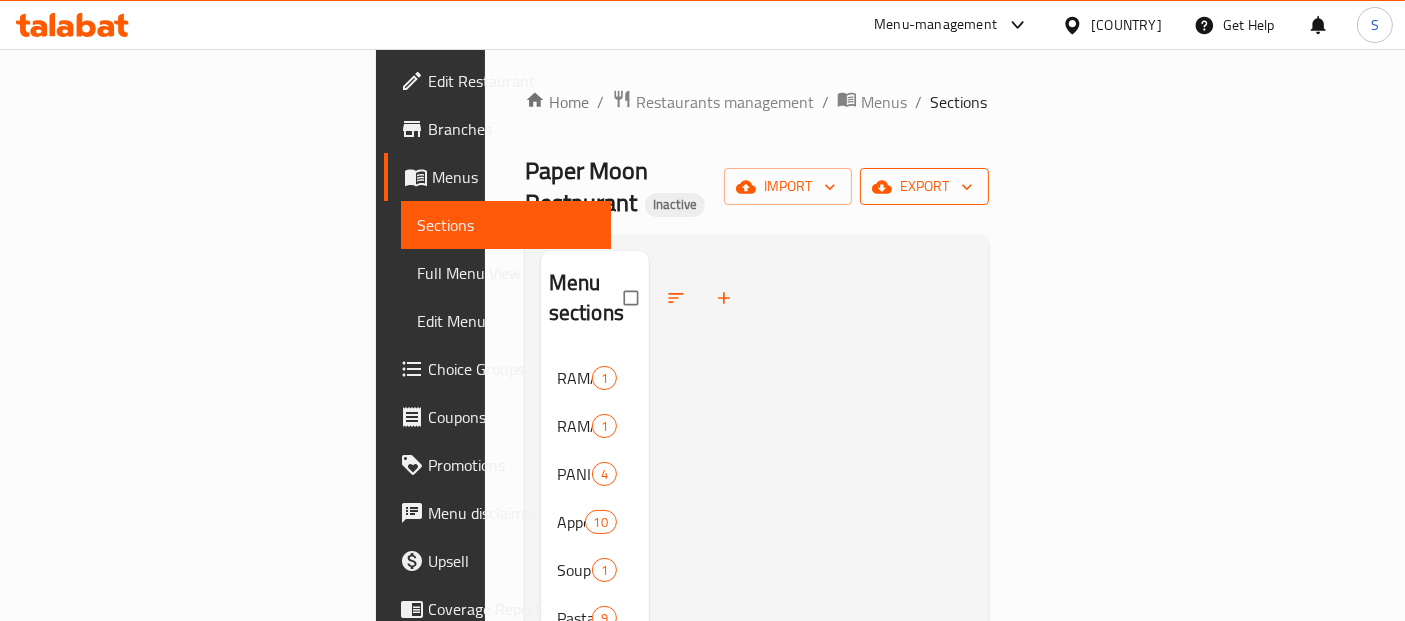 click on "export" at bounding box center (924, 186) 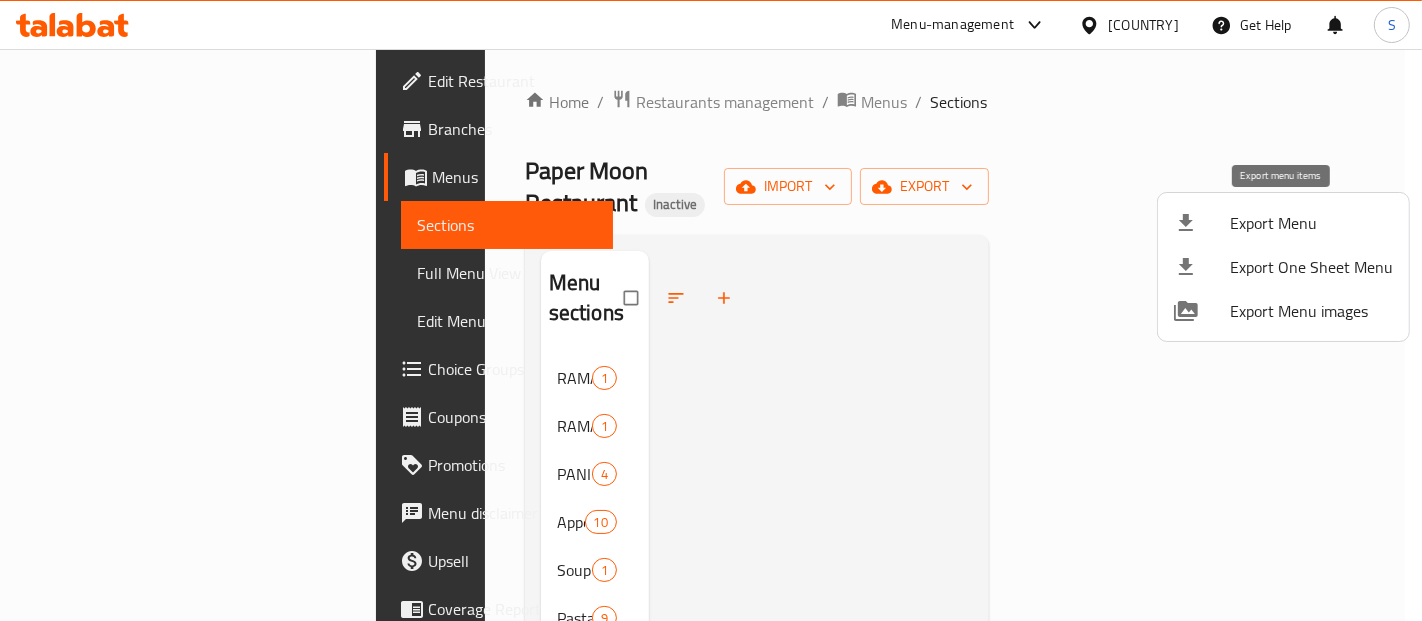 click on "Export Menu" at bounding box center [1311, 223] 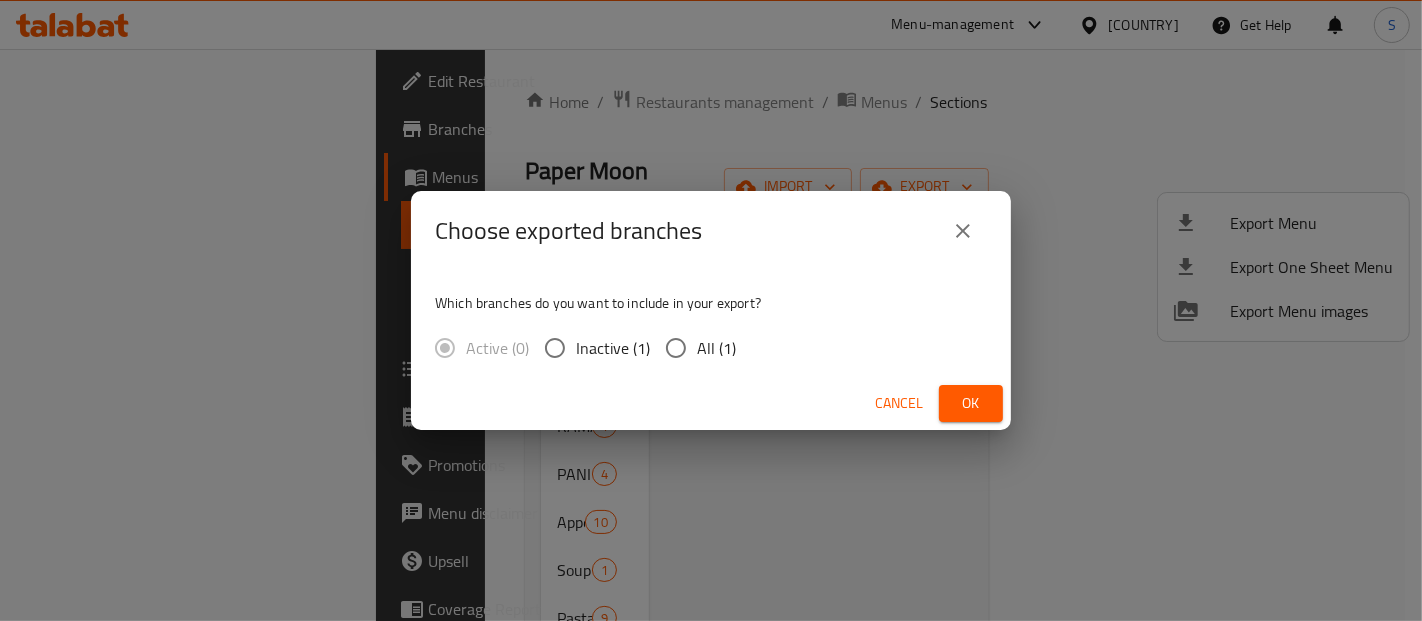 click on "All (1)" at bounding box center (676, 348) 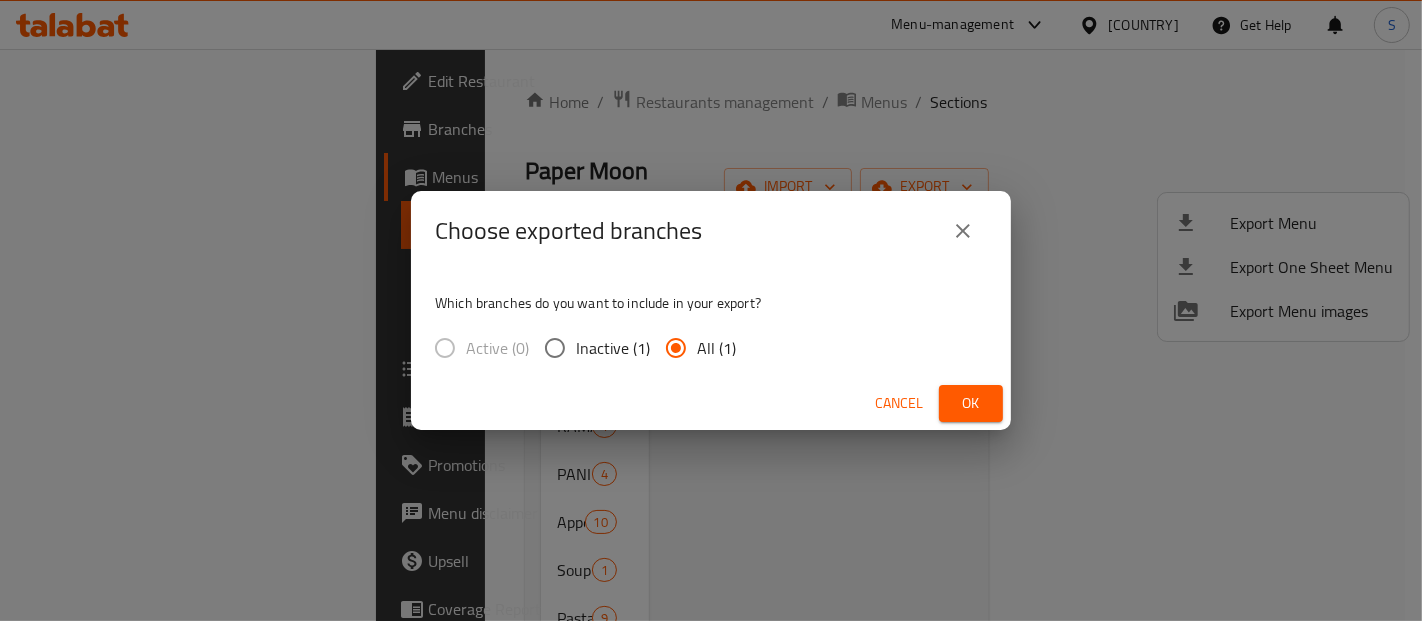 click on "Ok" at bounding box center (971, 403) 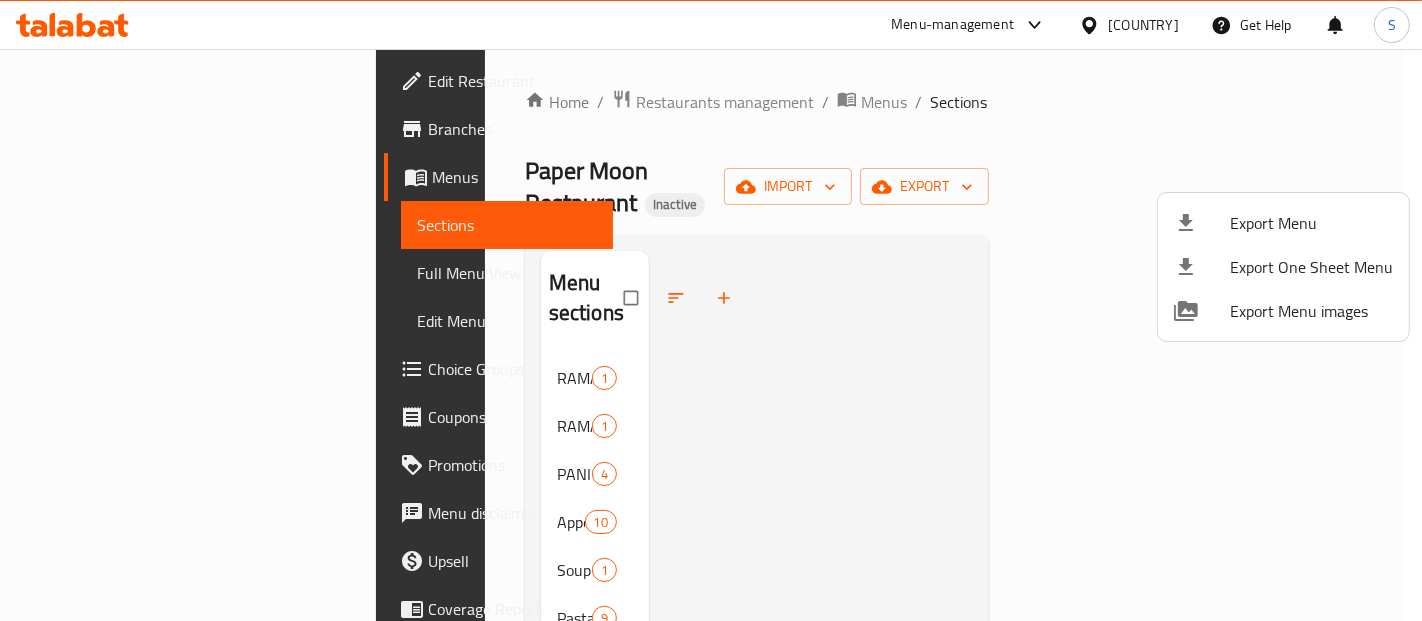 click at bounding box center (711, 310) 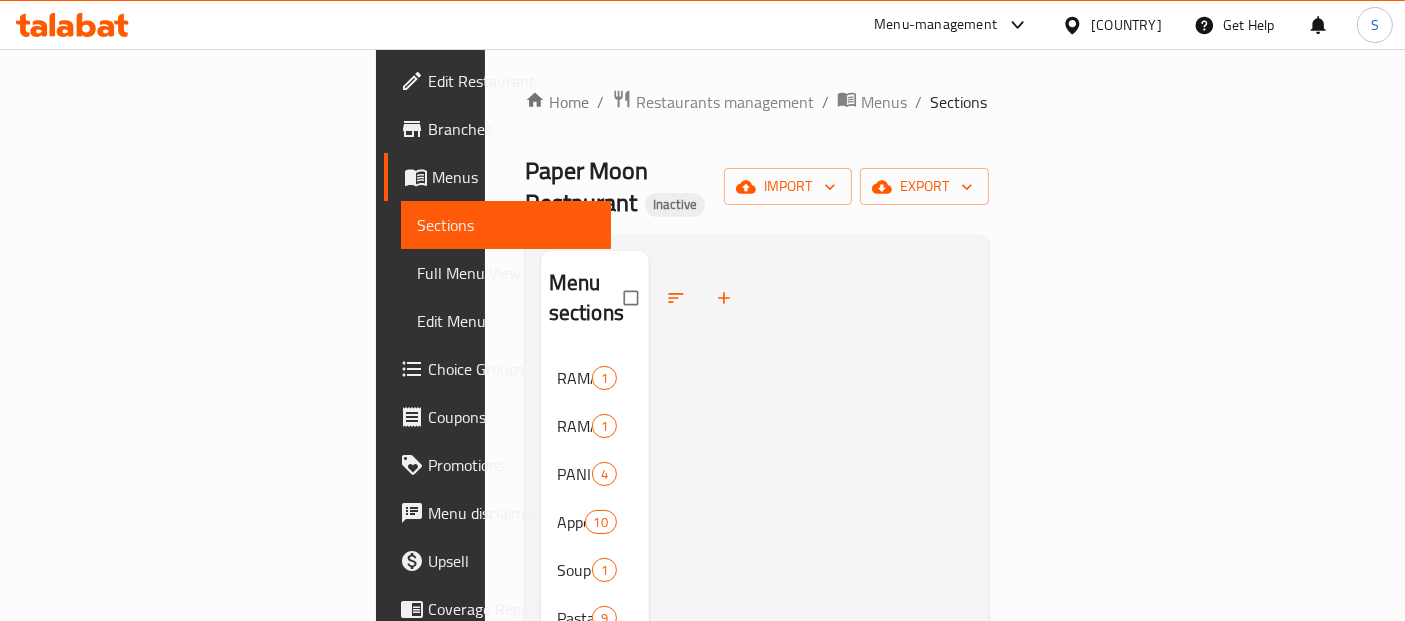 click on "Branches" at bounding box center [511, 129] 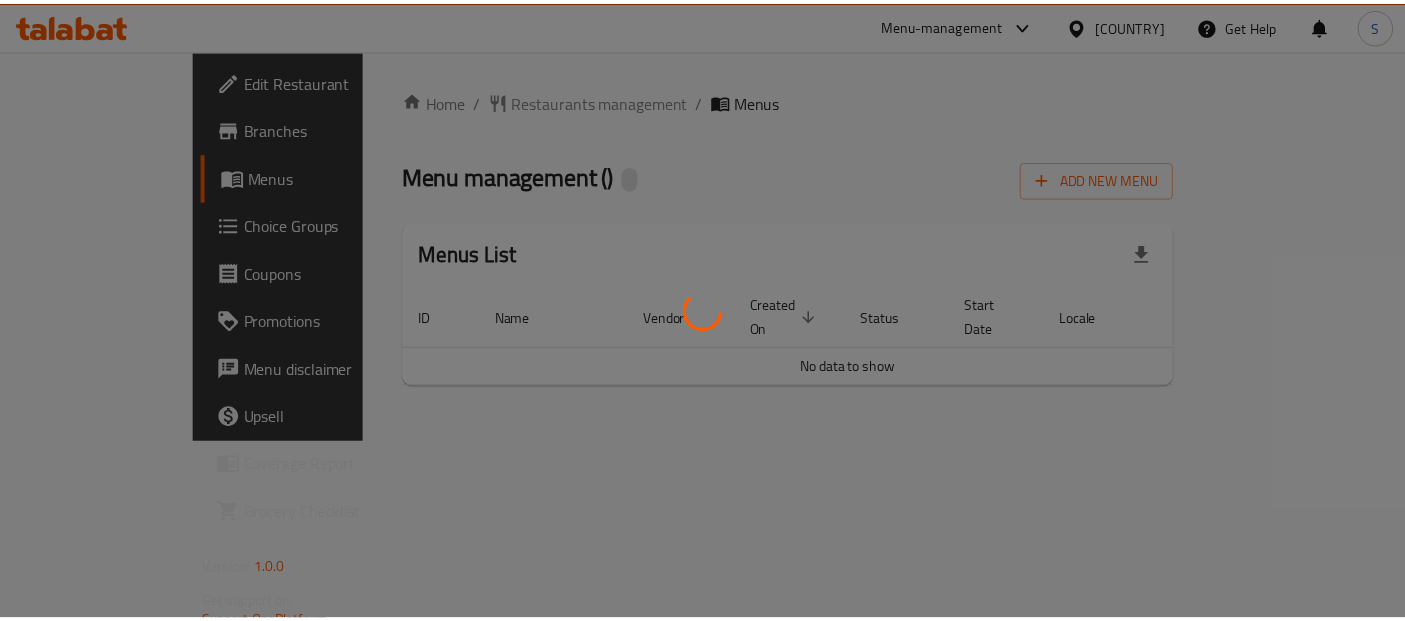 scroll, scrollTop: 0, scrollLeft: 0, axis: both 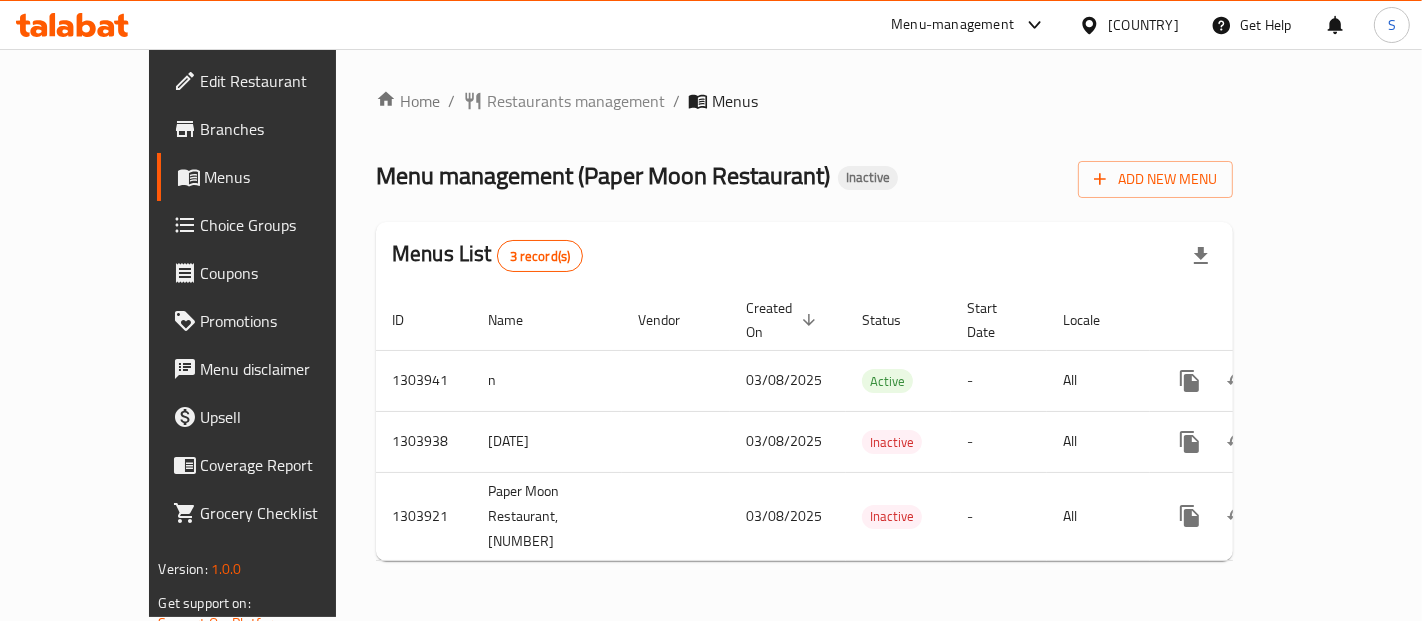 click on "Menus List   3 record(s)" at bounding box center [804, 256] 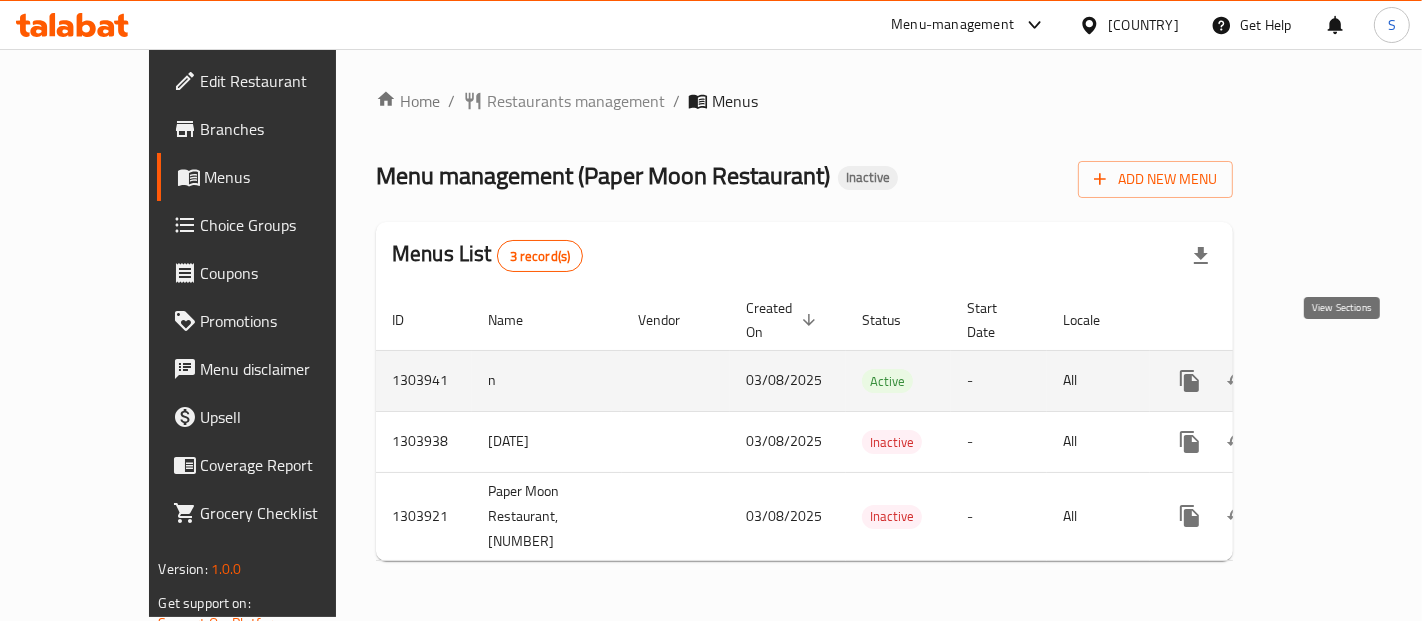 click 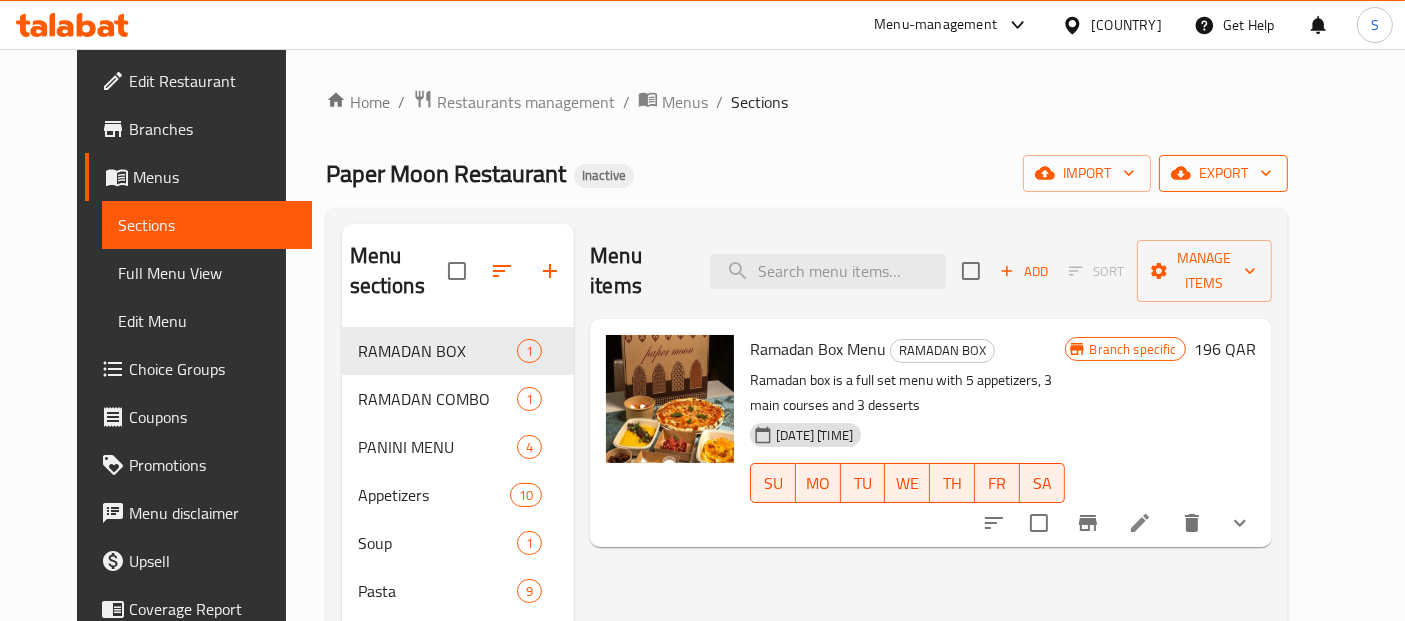 click on "export" at bounding box center [1223, 173] 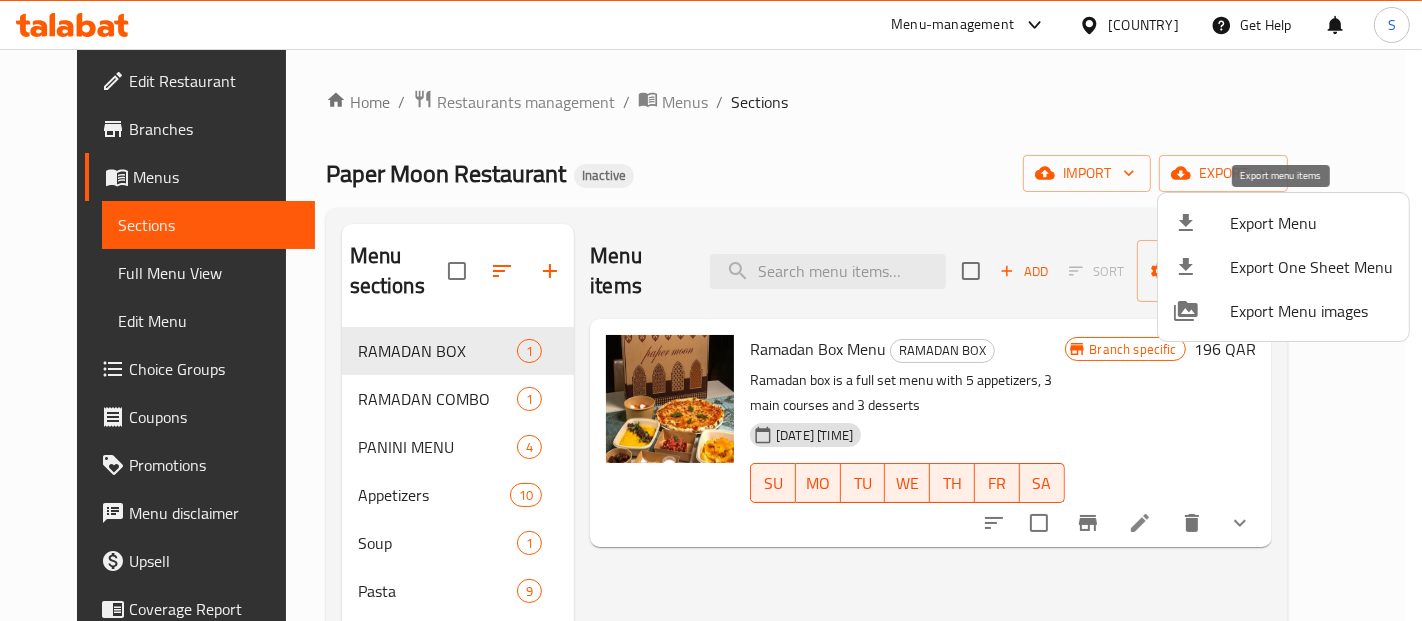 click on "Export Menu" at bounding box center [1311, 223] 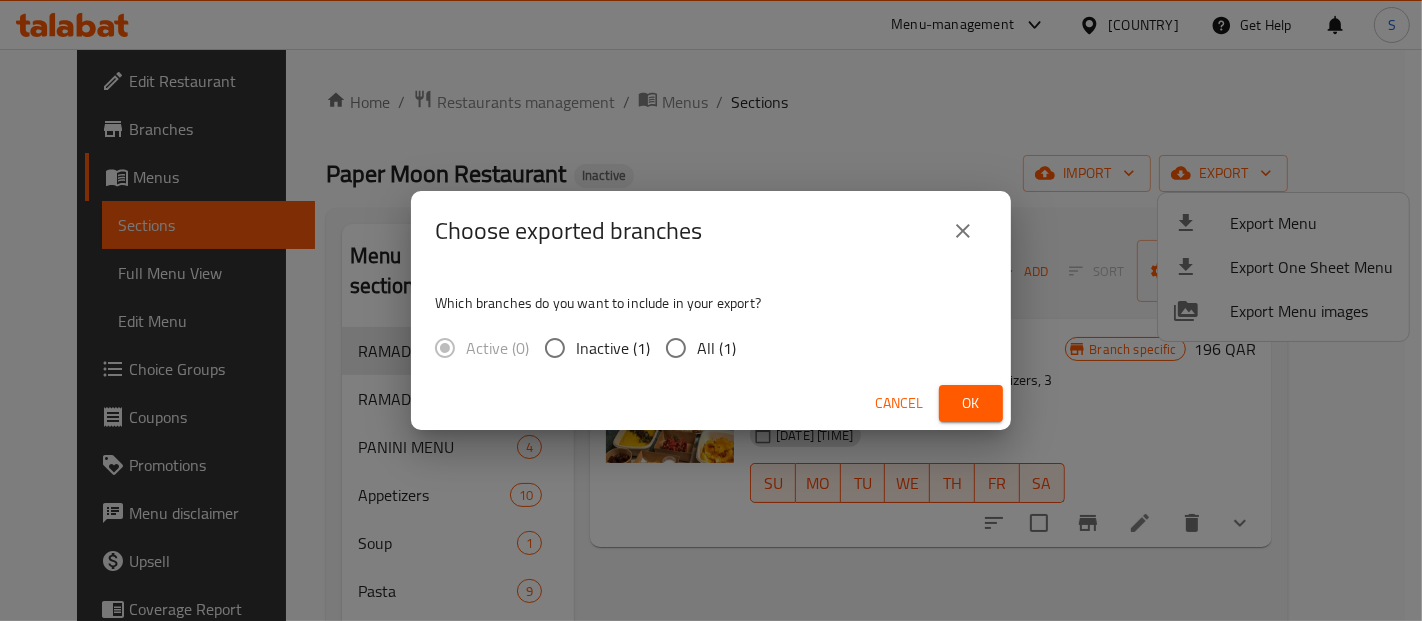 click on "All (1)" at bounding box center [716, 348] 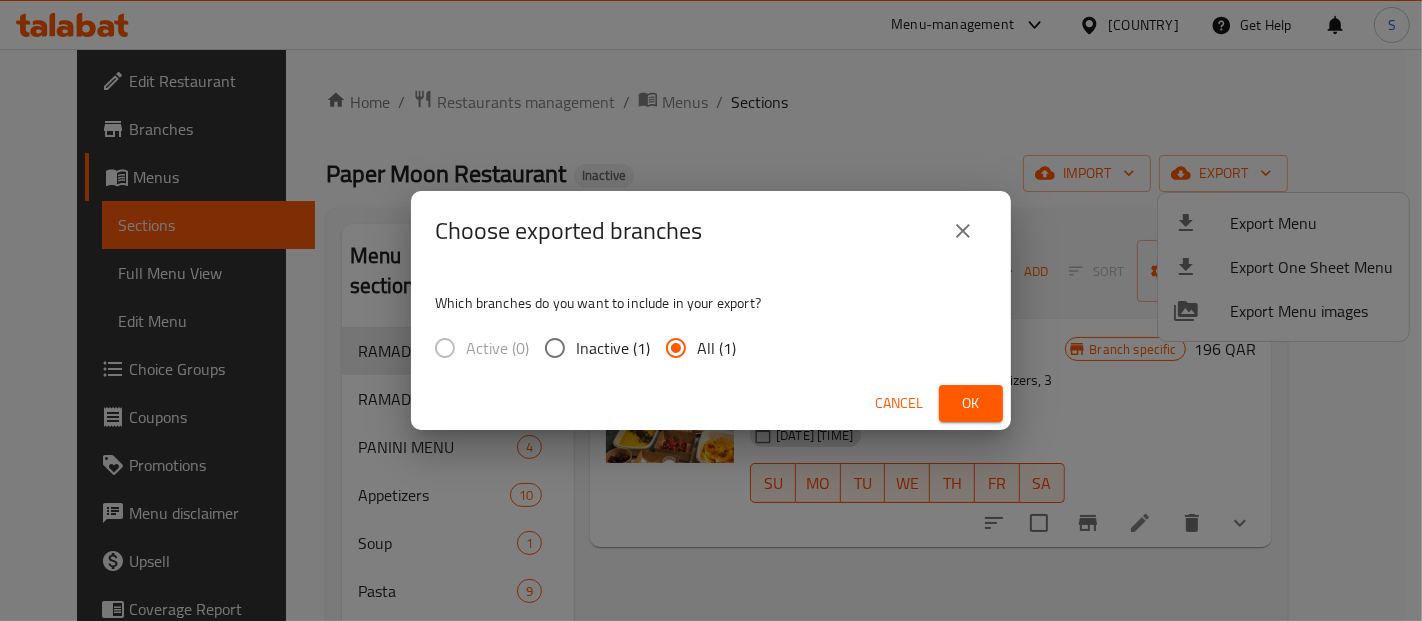 click on "Ok" at bounding box center [971, 403] 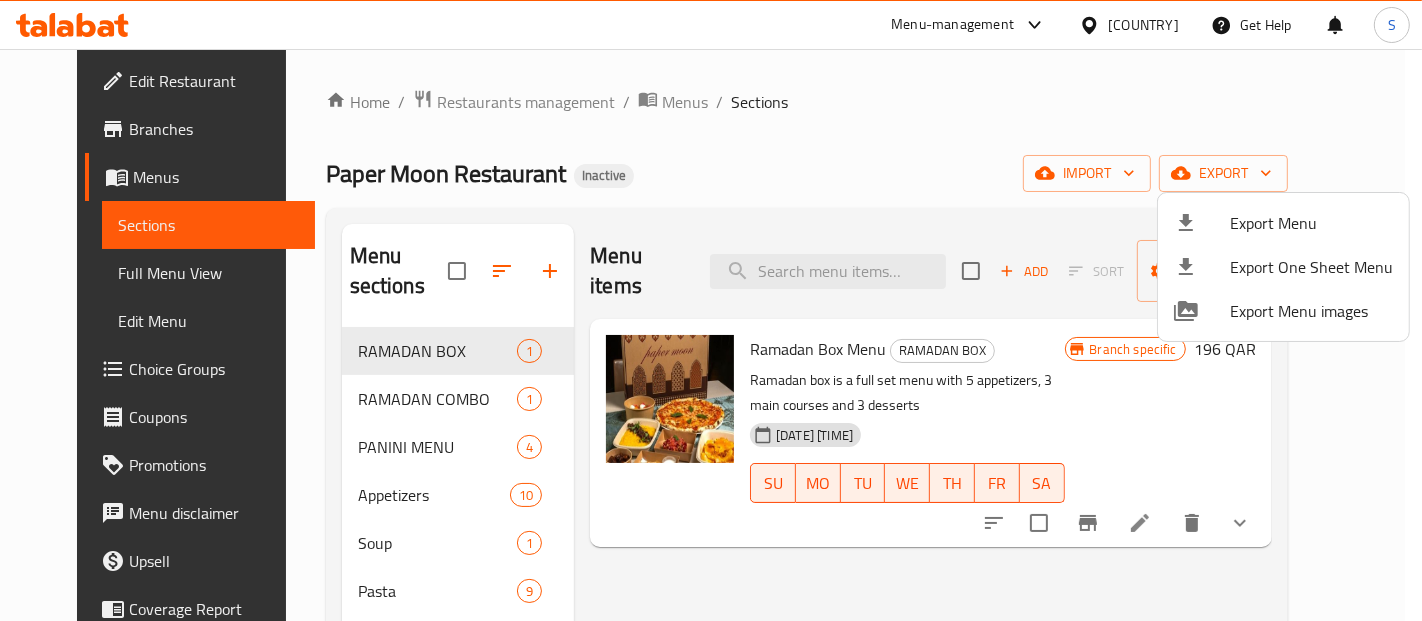 click at bounding box center (711, 310) 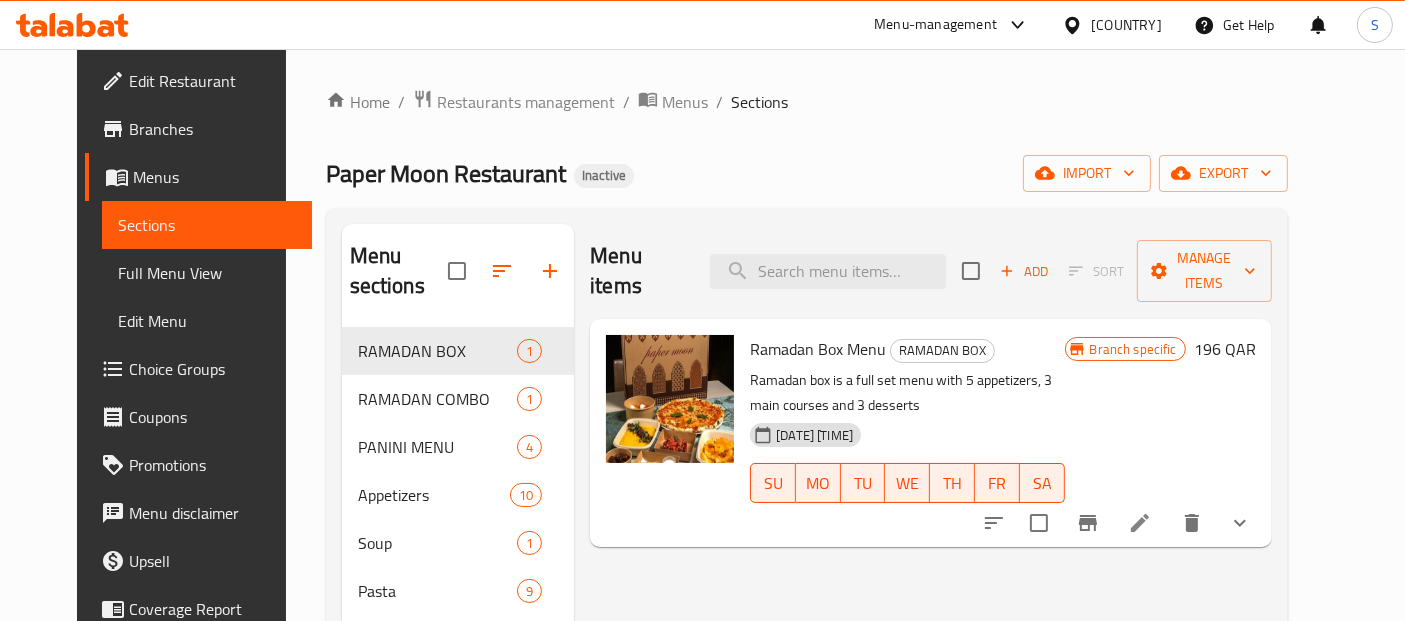 click on "Edit Restaurant" at bounding box center [212, 81] 